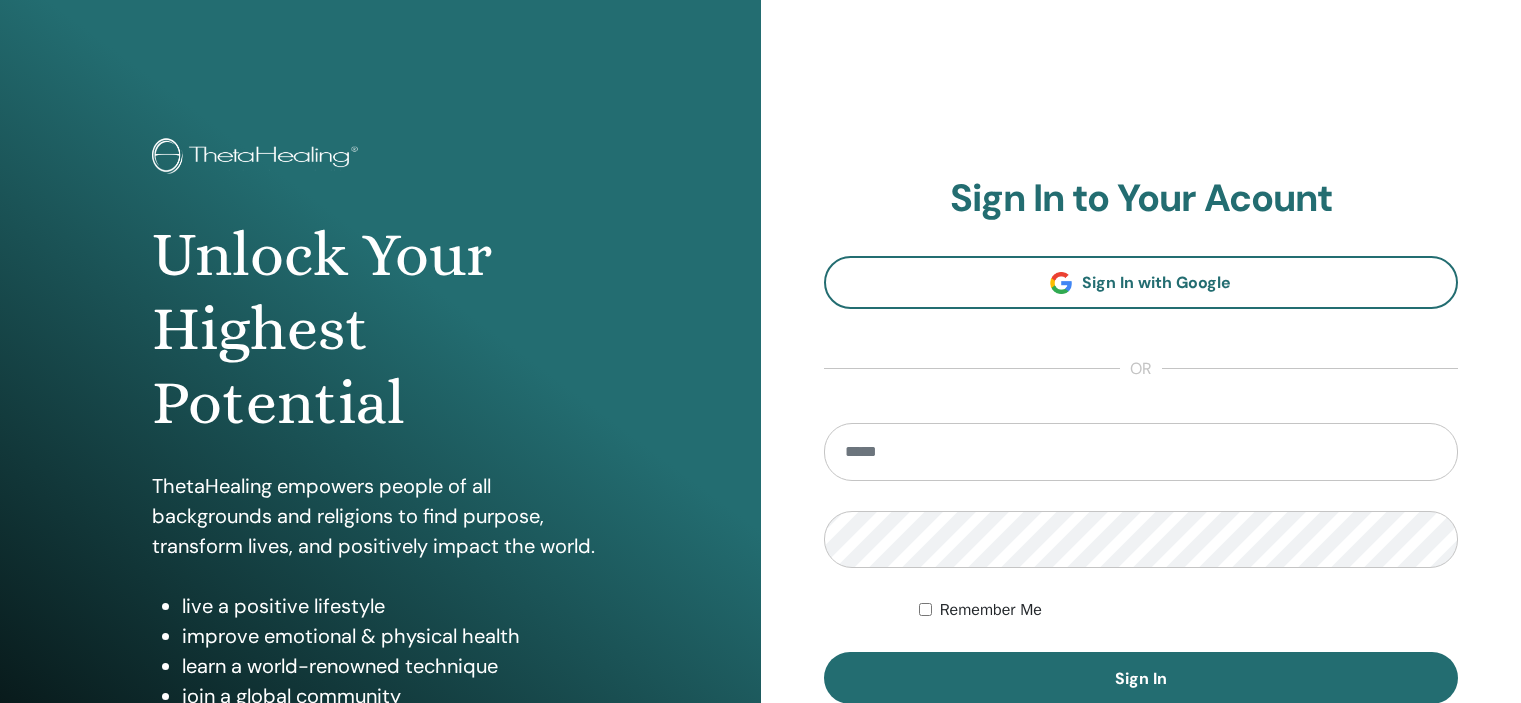 scroll, scrollTop: 0, scrollLeft: 0, axis: both 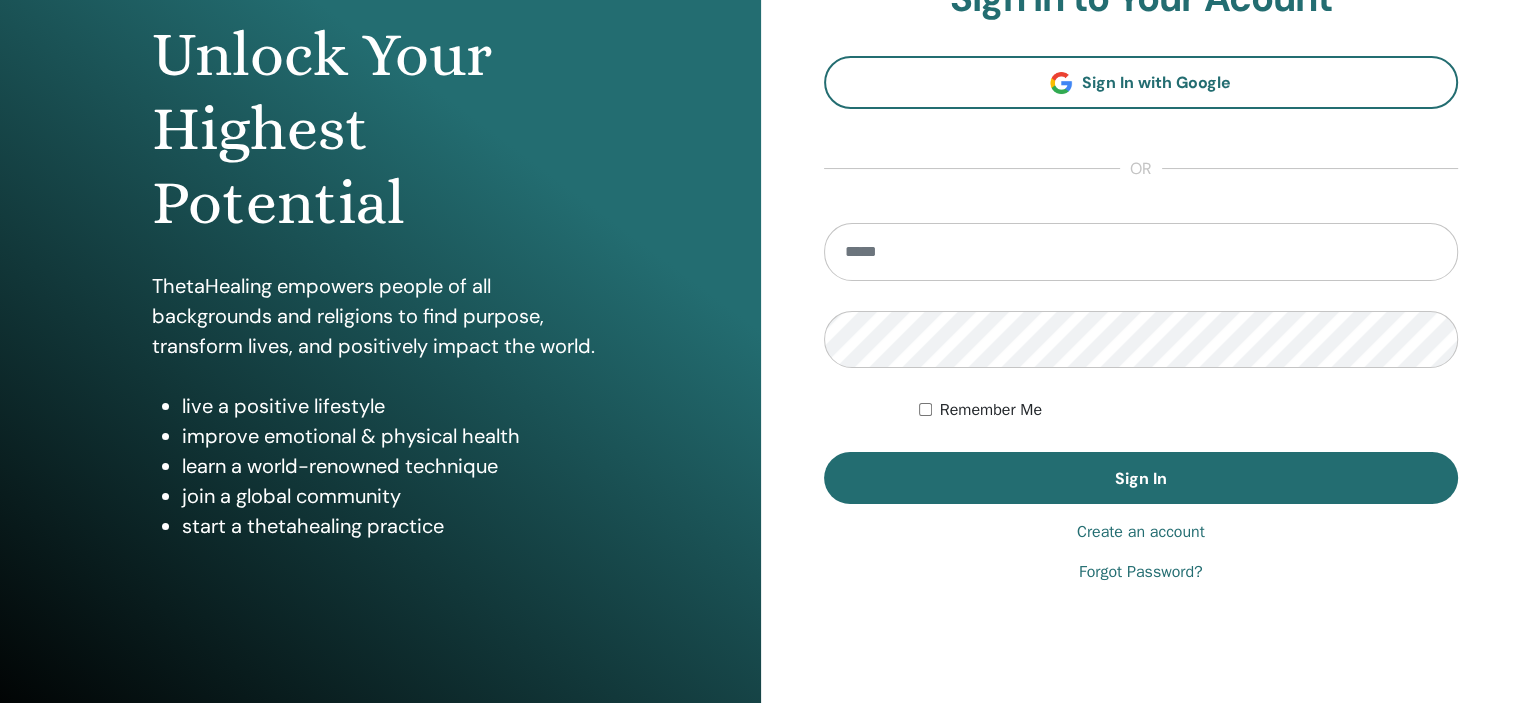 click on "Create an account" at bounding box center (1141, 532) 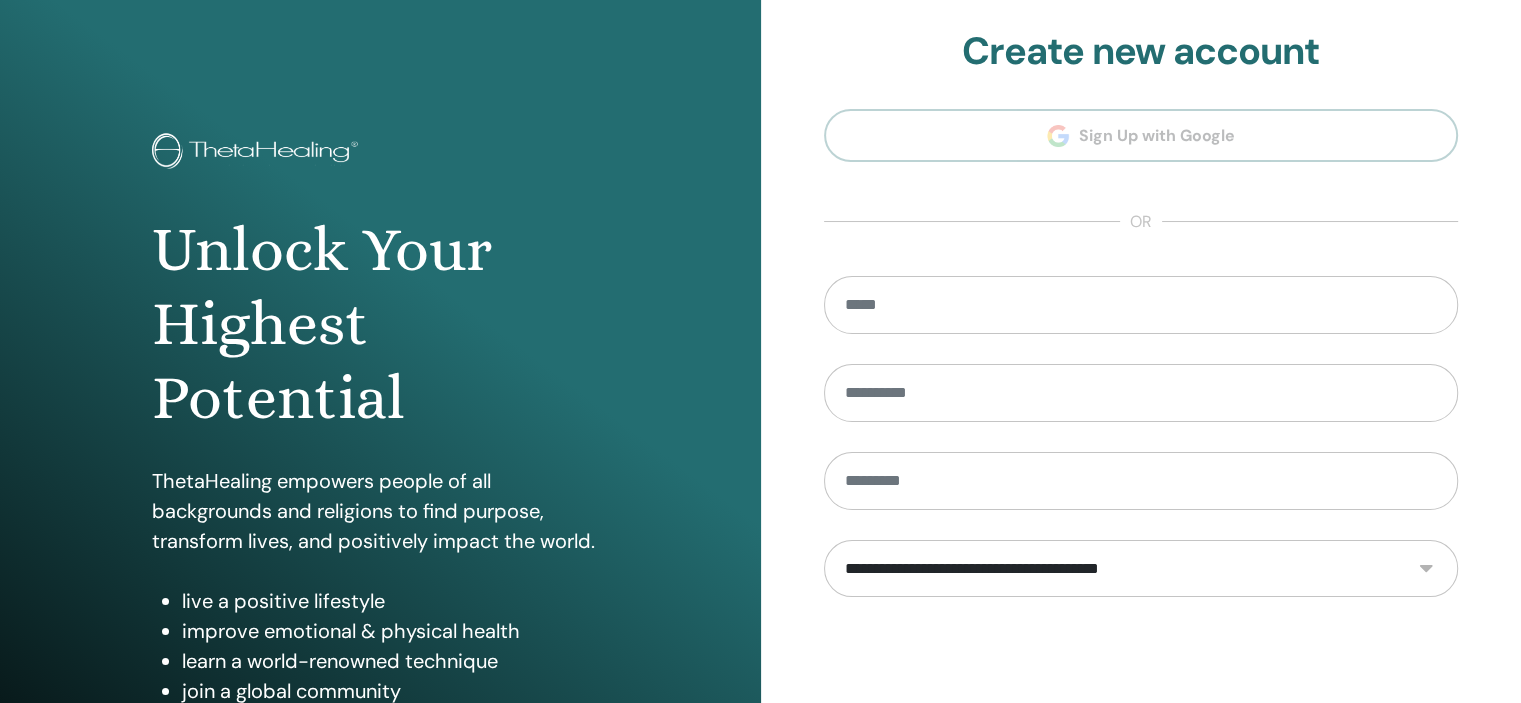 scroll, scrollTop: 0, scrollLeft: 0, axis: both 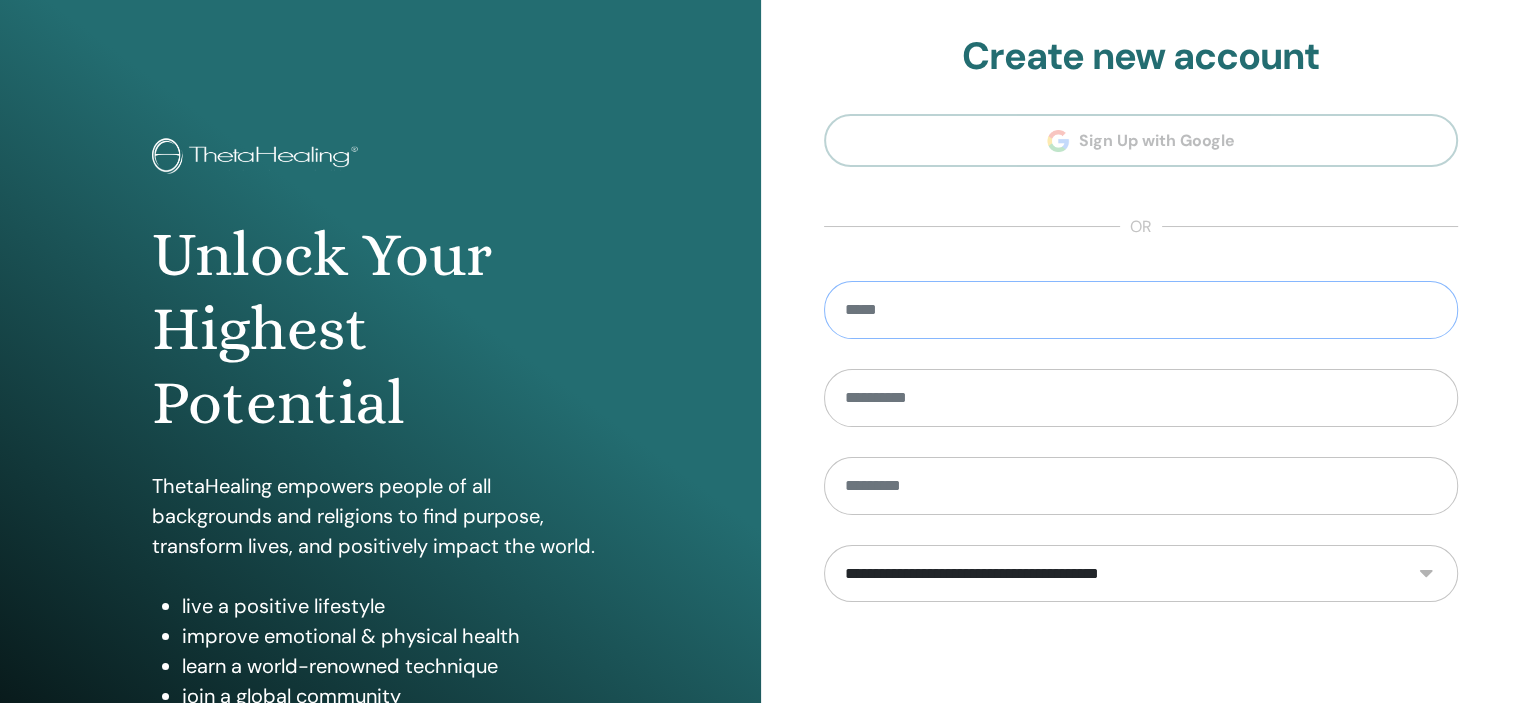 click at bounding box center (1141, 310) 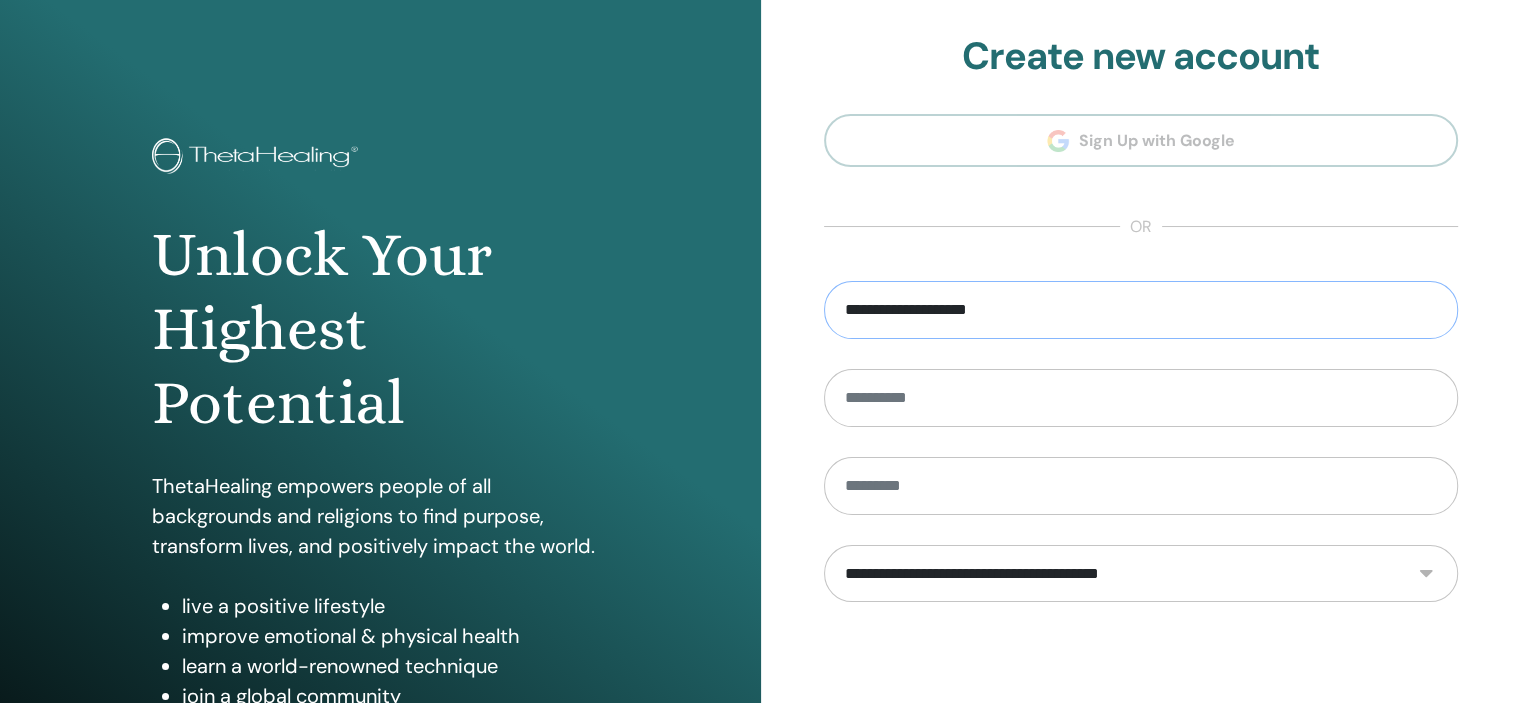 type on "**********" 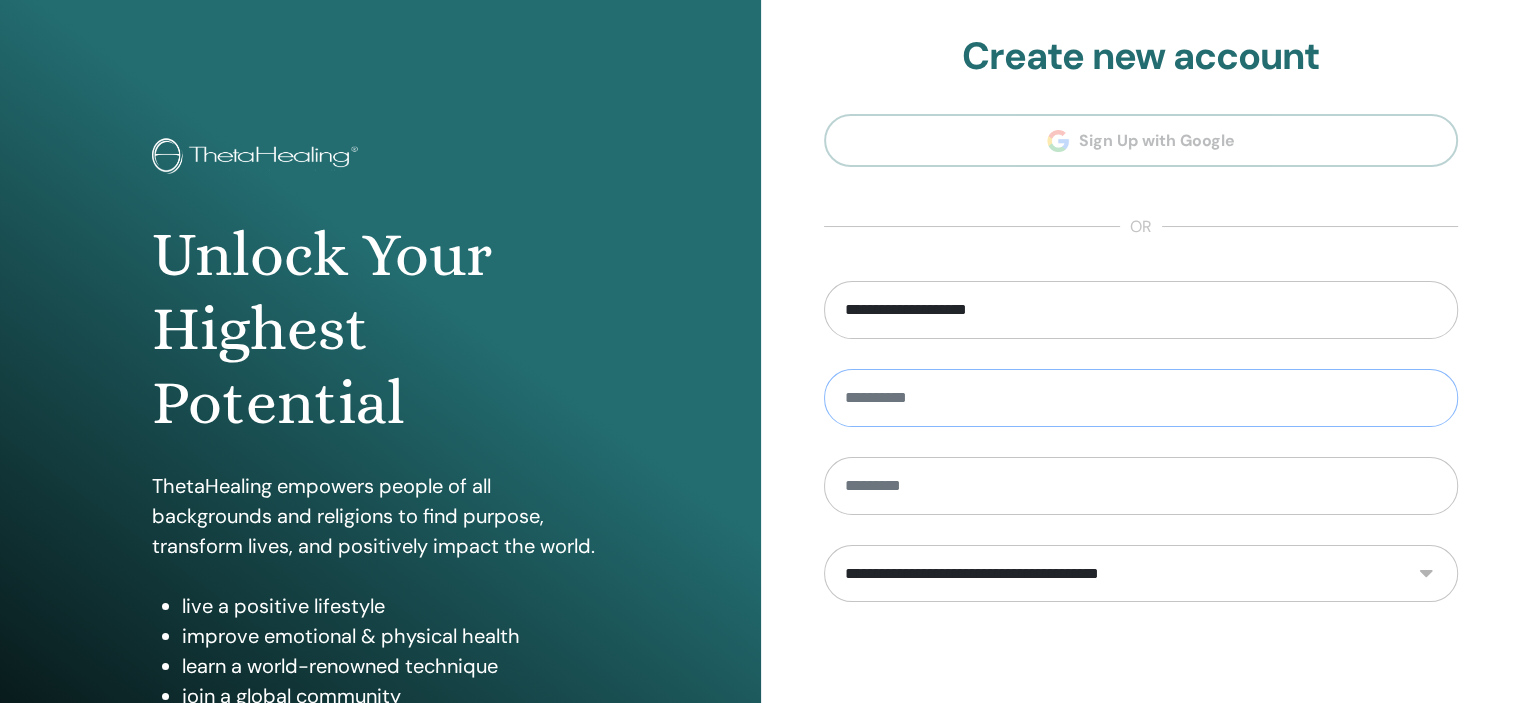 click at bounding box center (1141, 398) 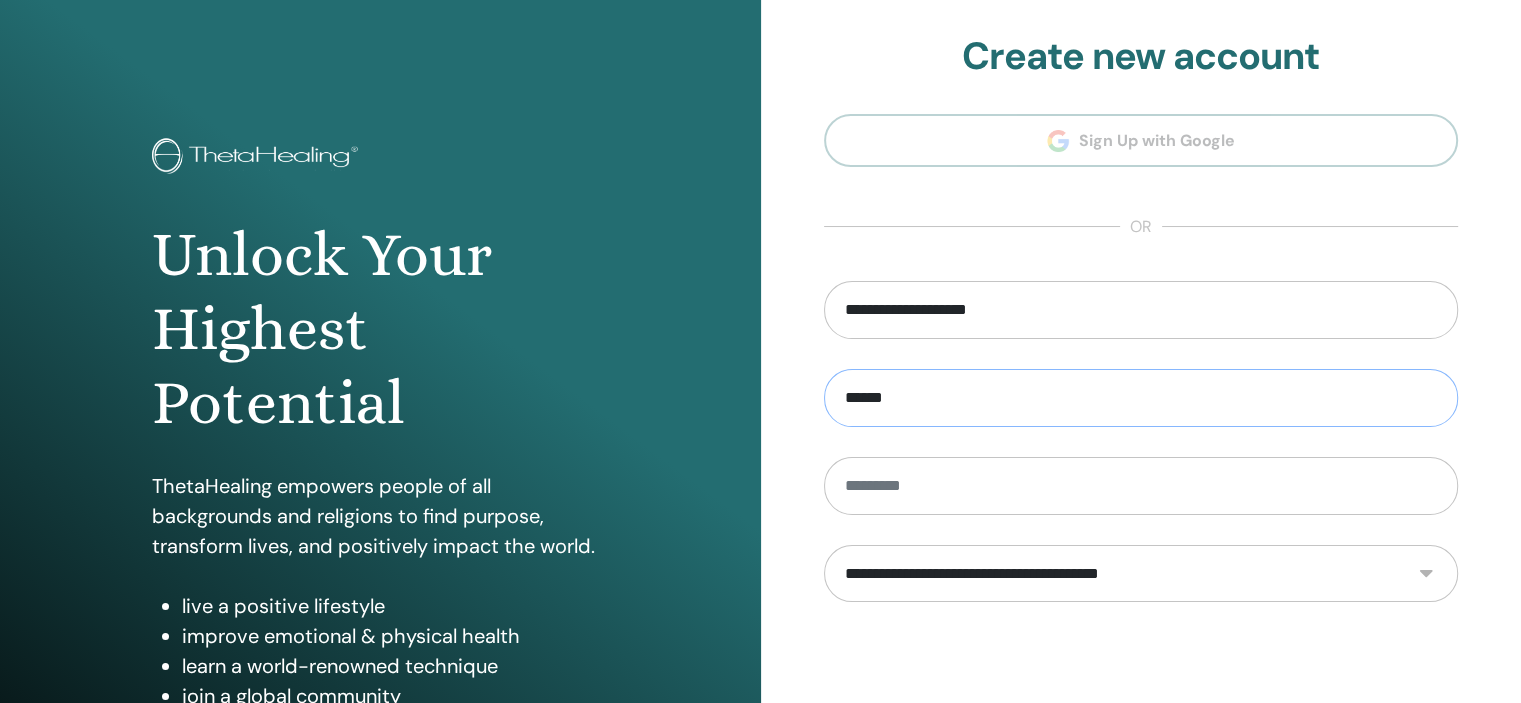 type on "******" 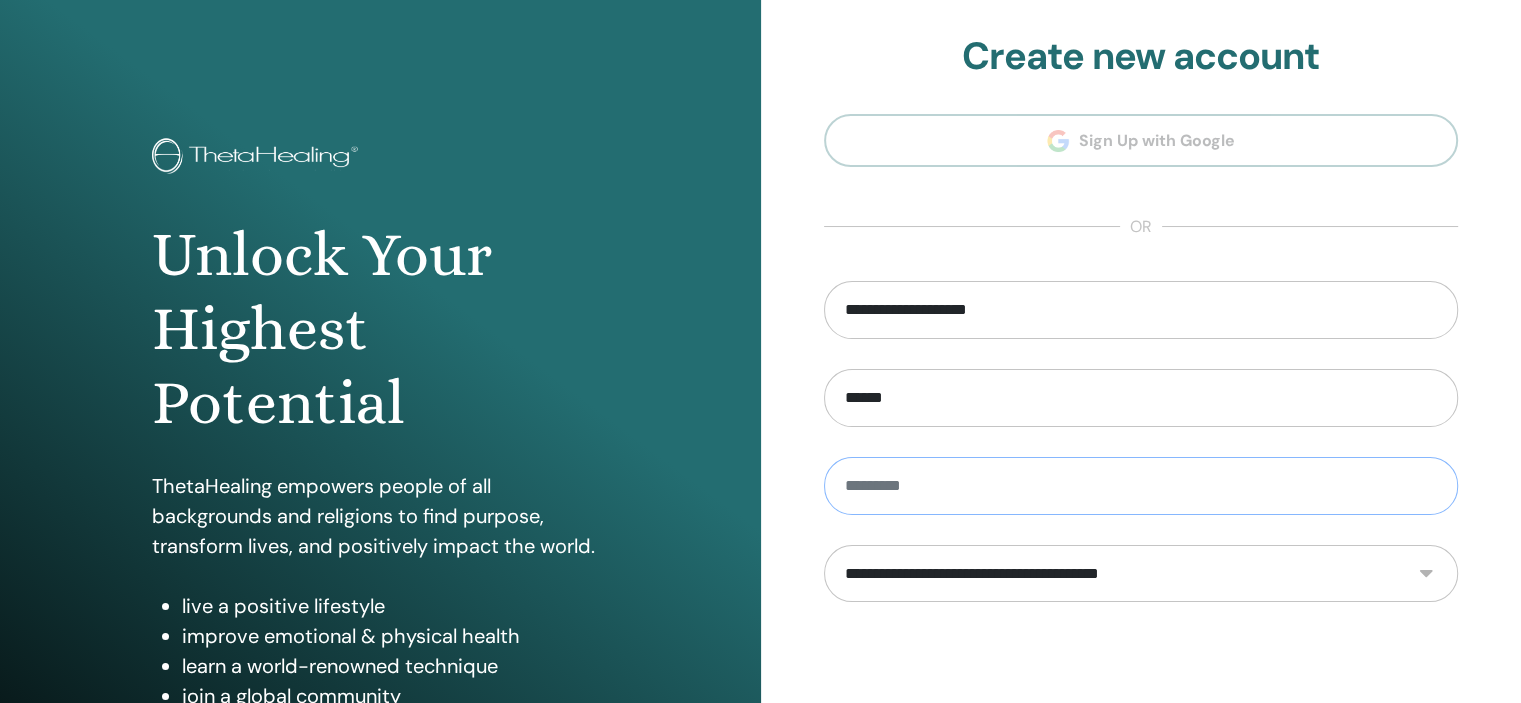 click at bounding box center (1141, 486) 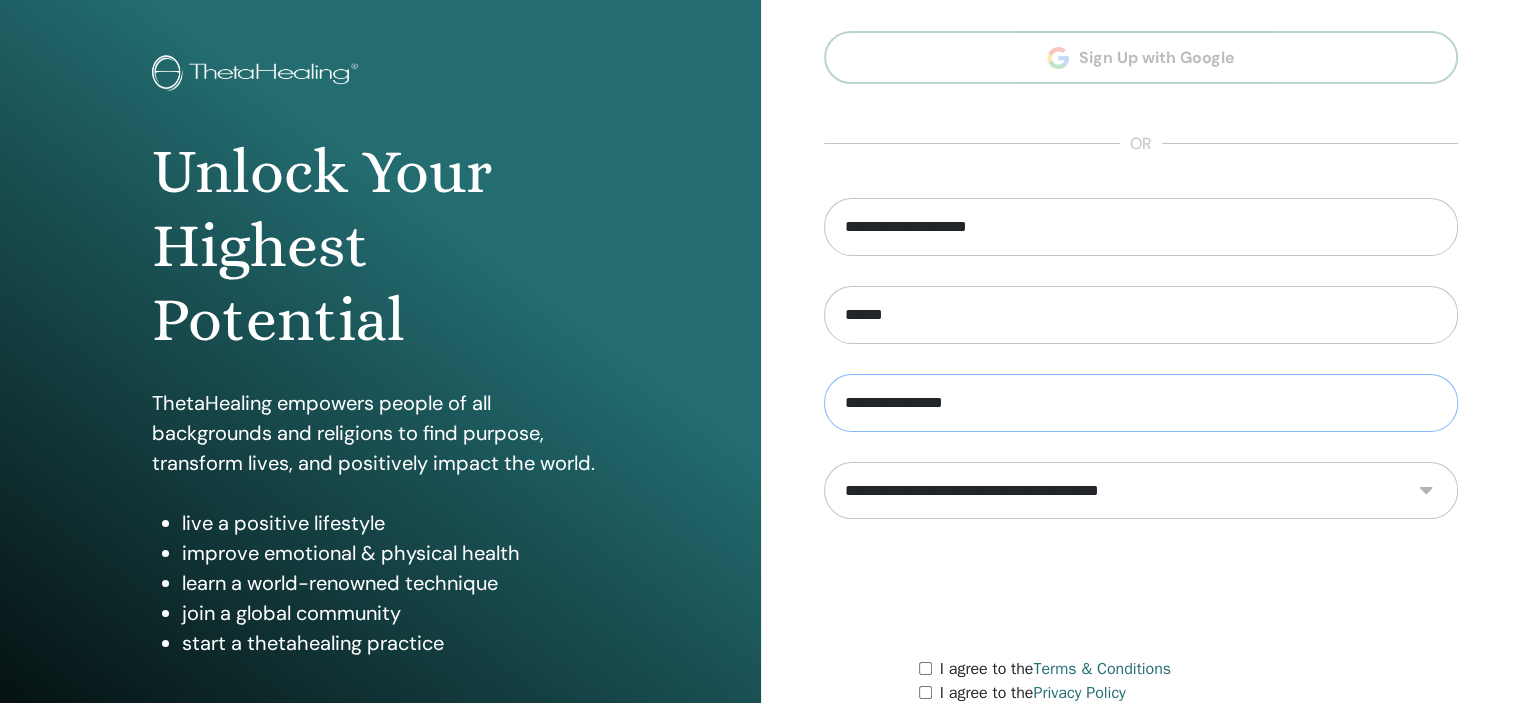 scroll, scrollTop: 256, scrollLeft: 0, axis: vertical 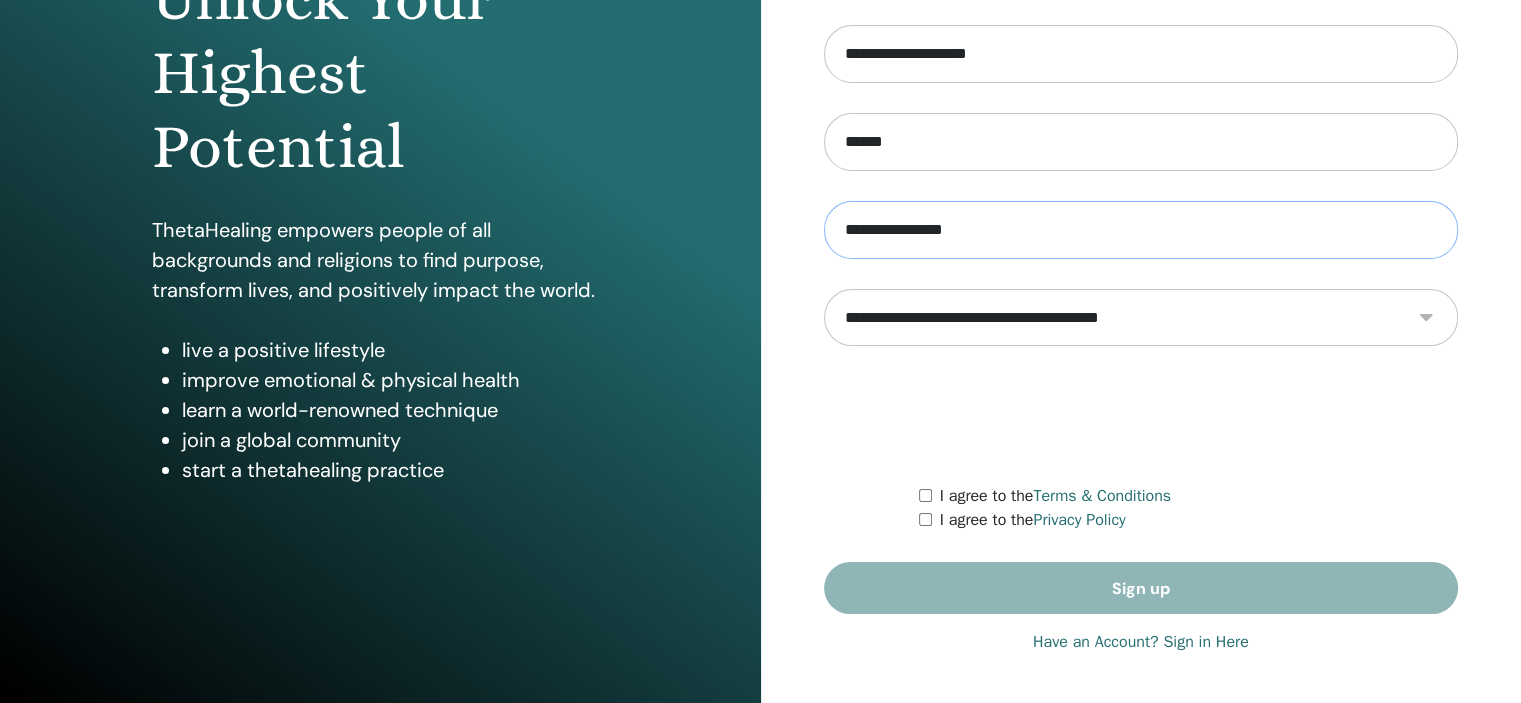 type on "**********" 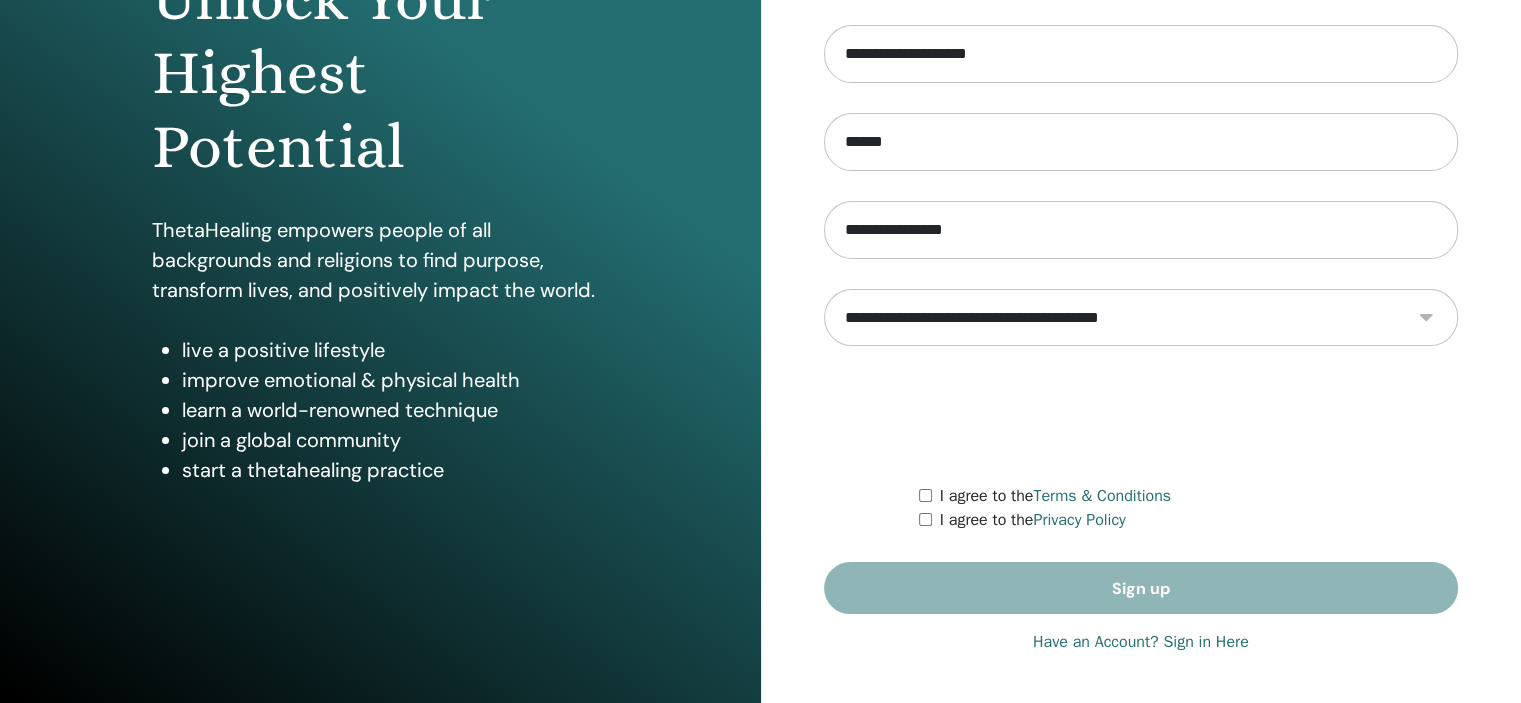 click on "**********" at bounding box center [1141, 318] 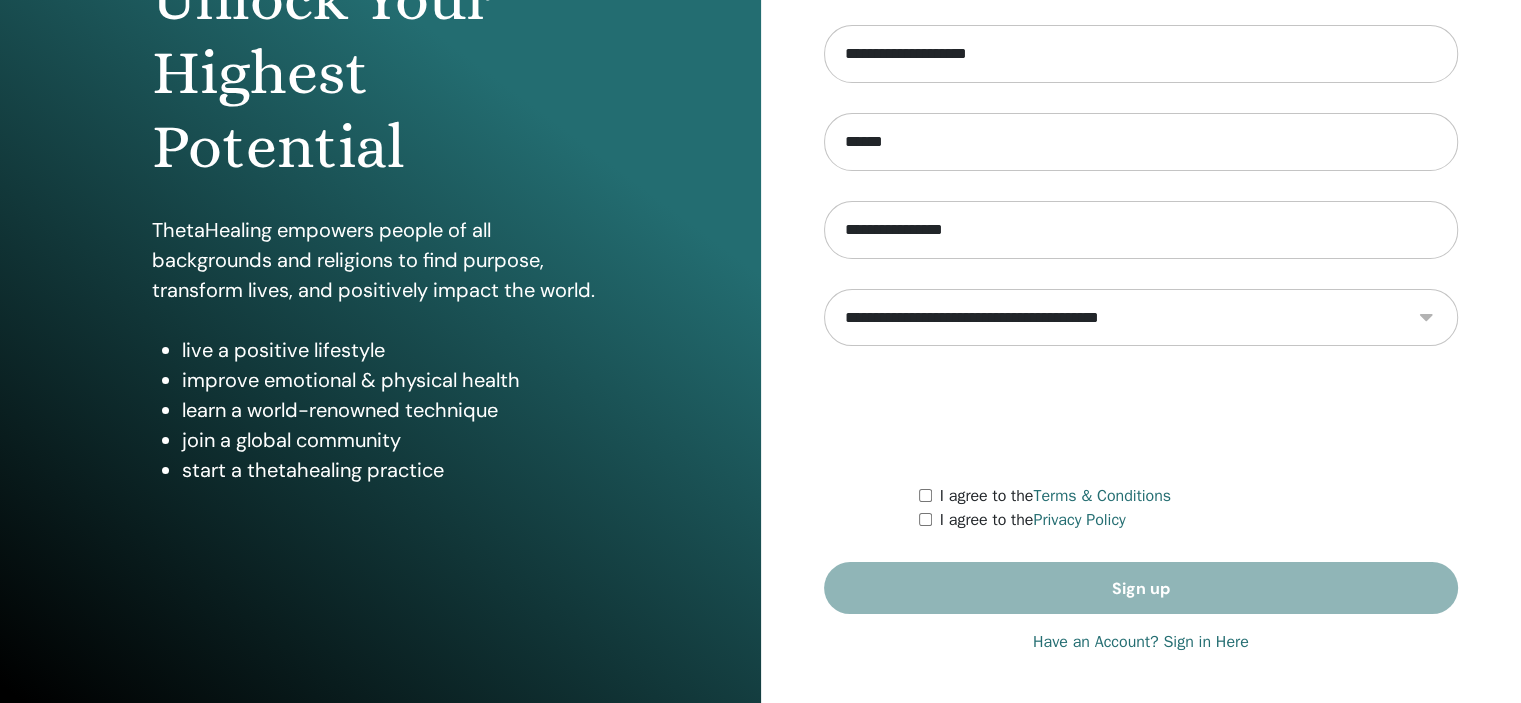 select on "***" 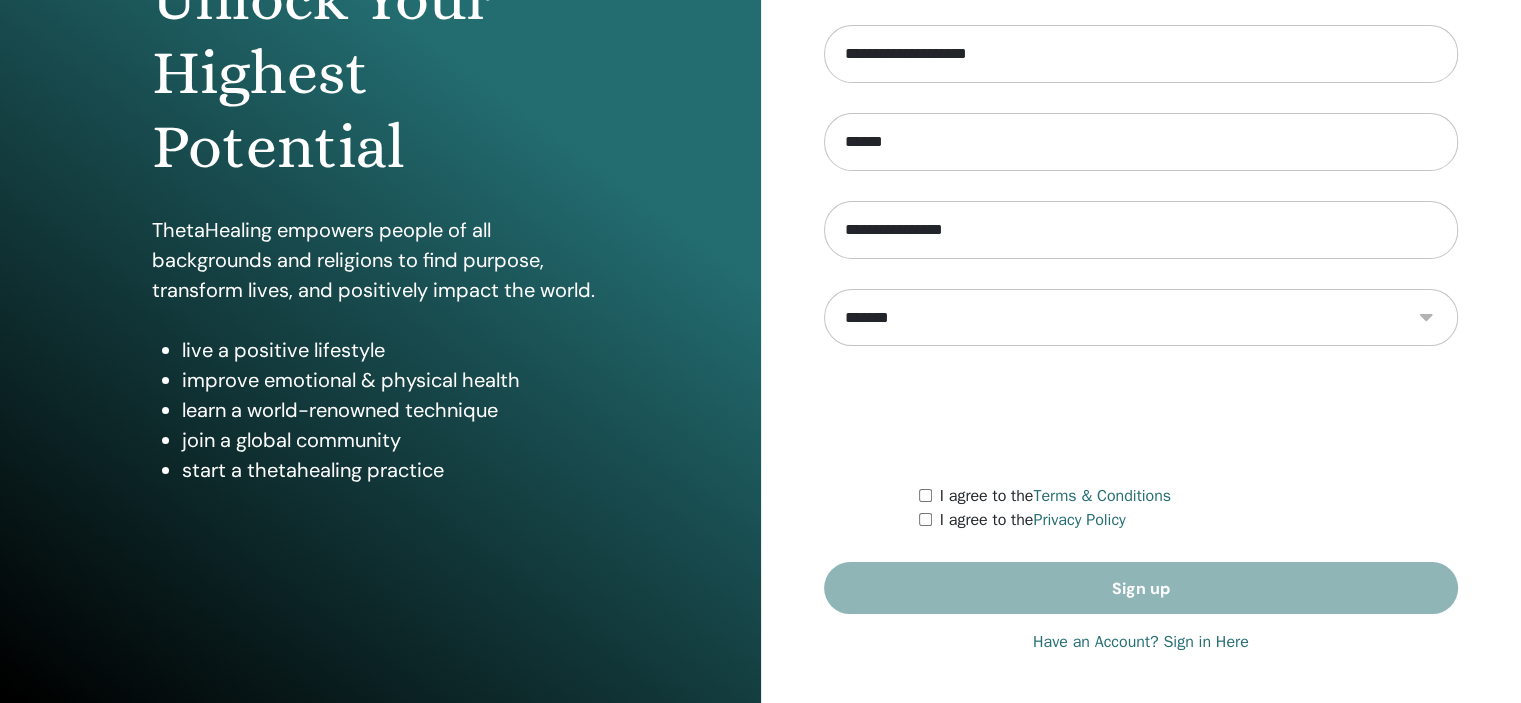 click on "**********" at bounding box center (1141, 318) 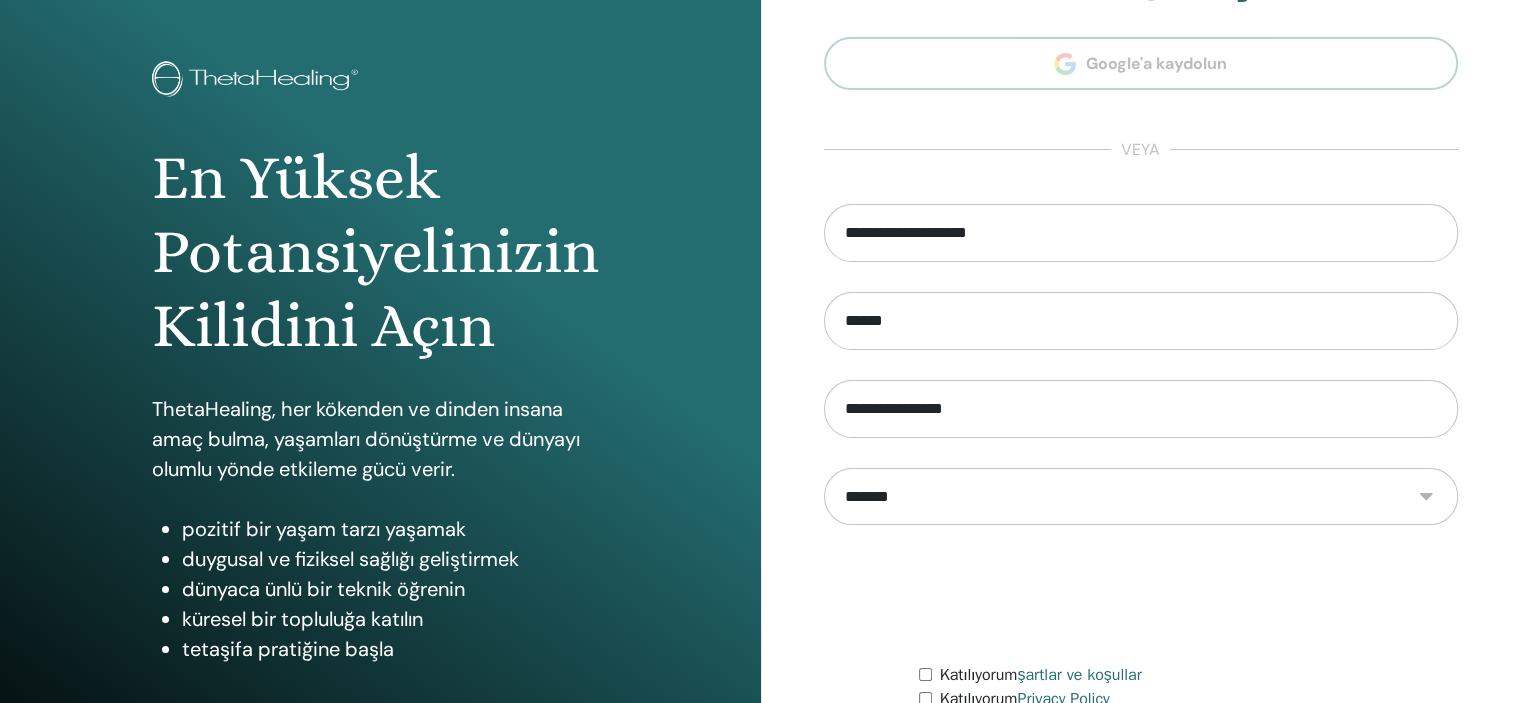 scroll, scrollTop: 256, scrollLeft: 0, axis: vertical 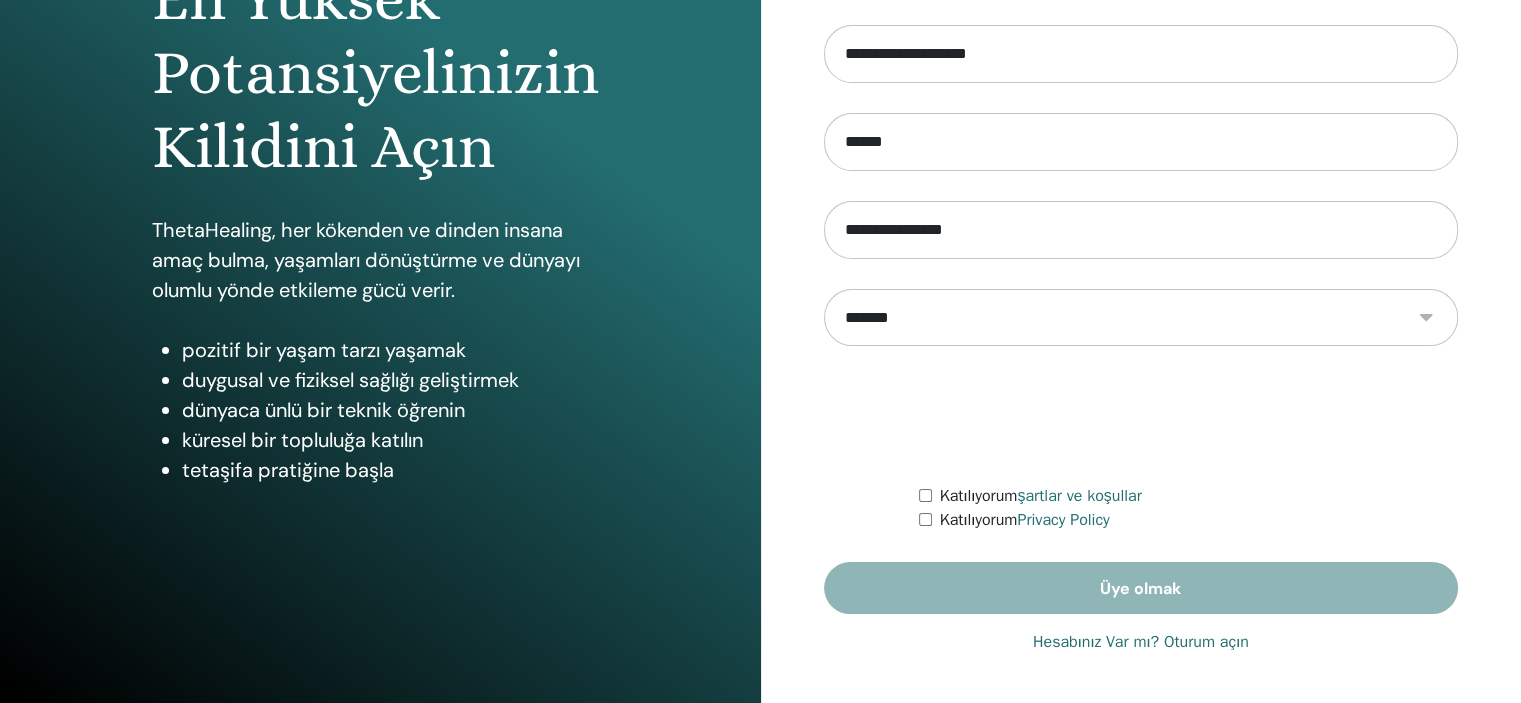 click on "**********" at bounding box center (1141, 320) 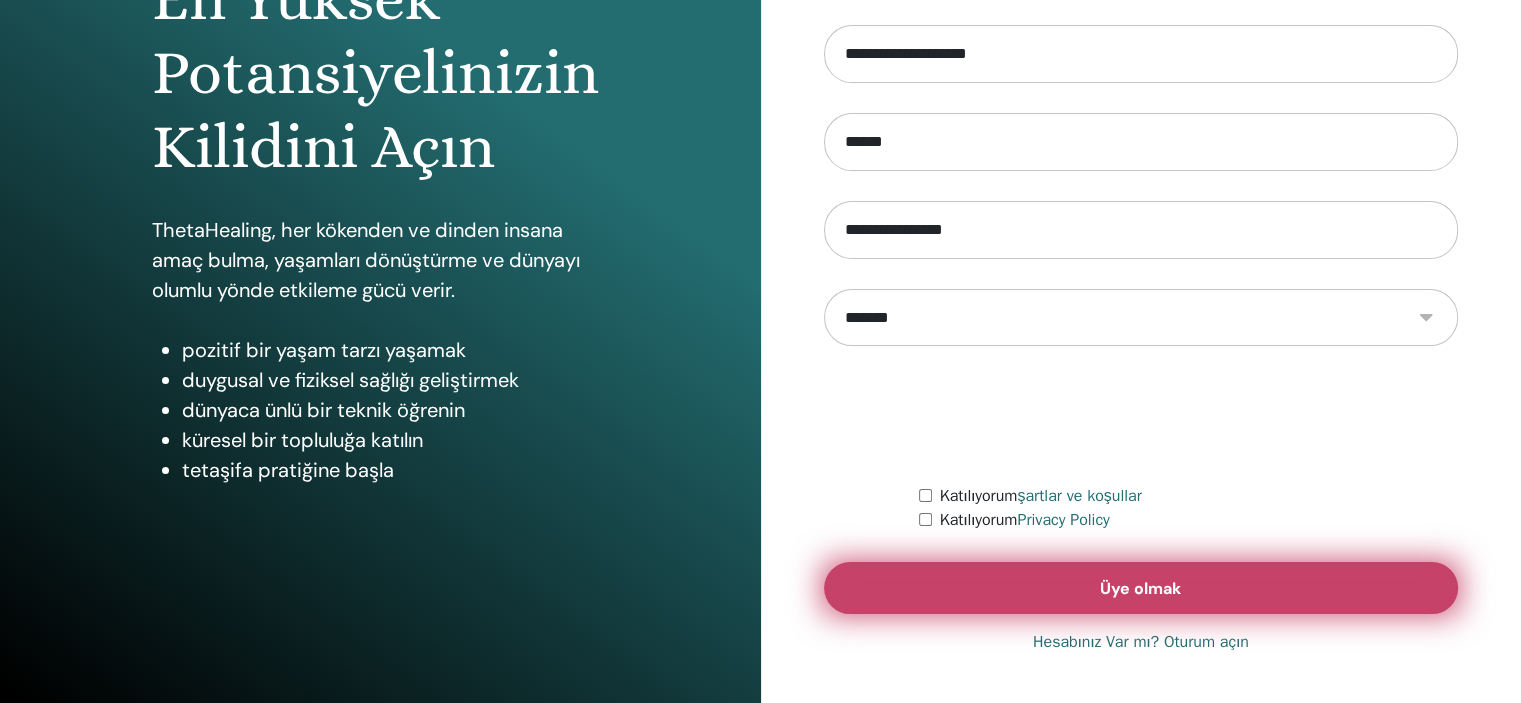 click on "Üye olmak" at bounding box center [1140, 588] 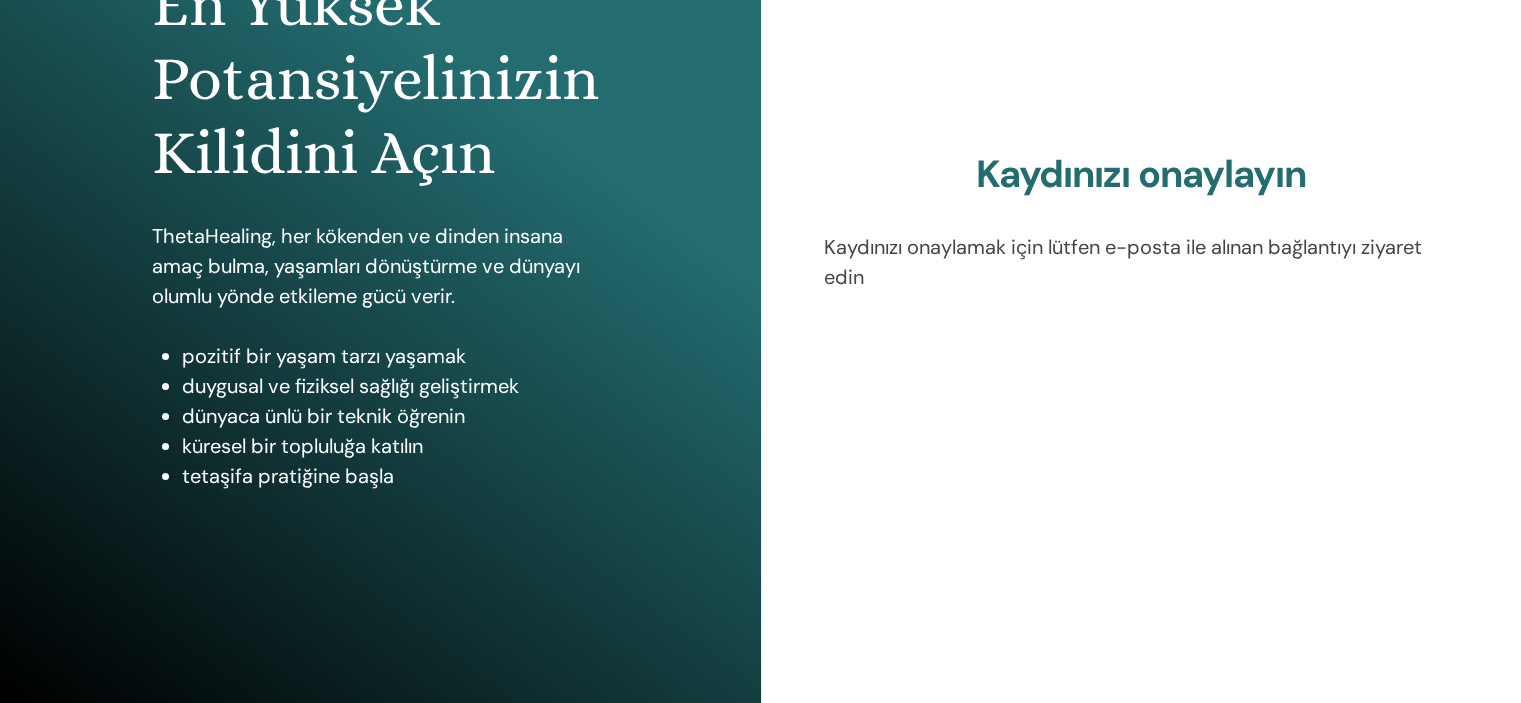 scroll, scrollTop: 256, scrollLeft: 0, axis: vertical 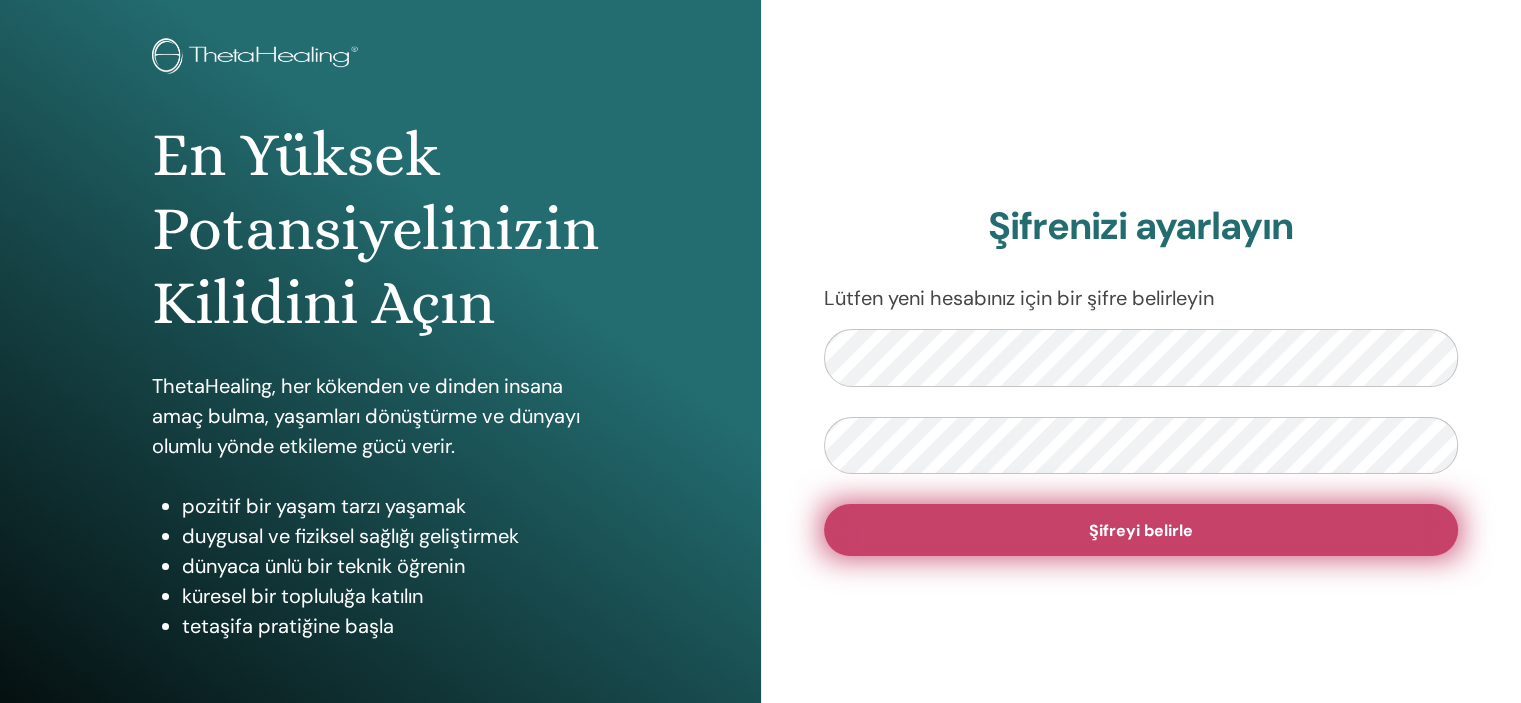 click on "Şifreyi belirle" at bounding box center (1141, 530) 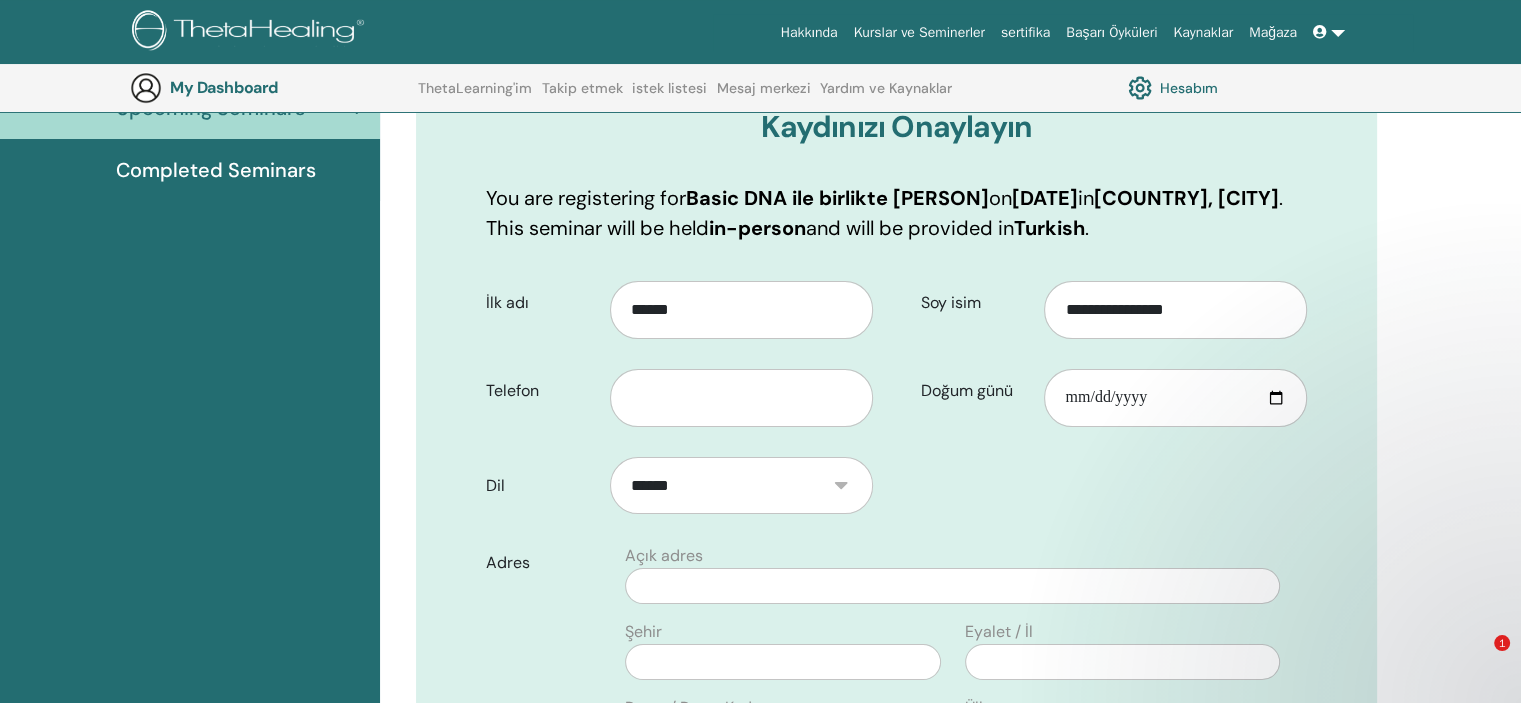 scroll, scrollTop: 648, scrollLeft: 0, axis: vertical 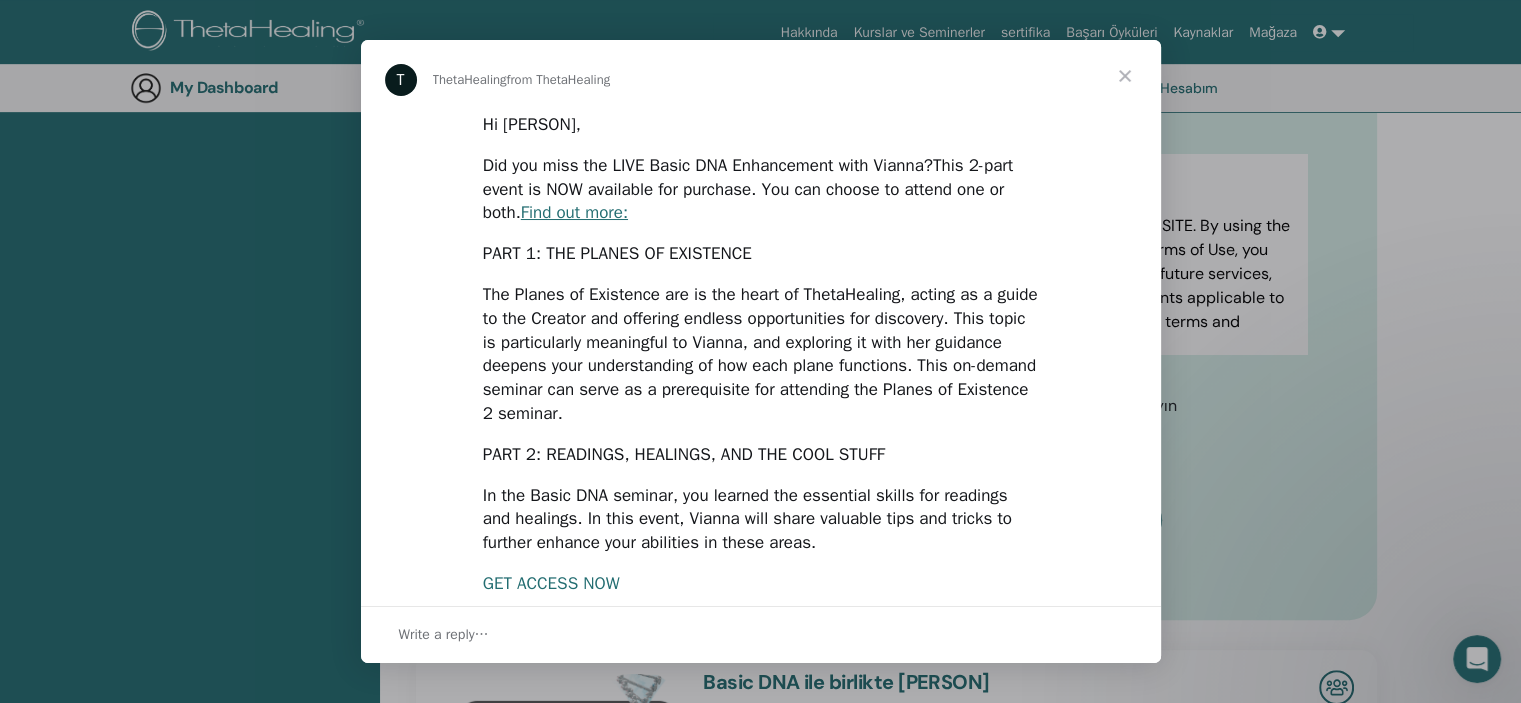click on "GET ACCESS NOW" at bounding box center (551, 583) 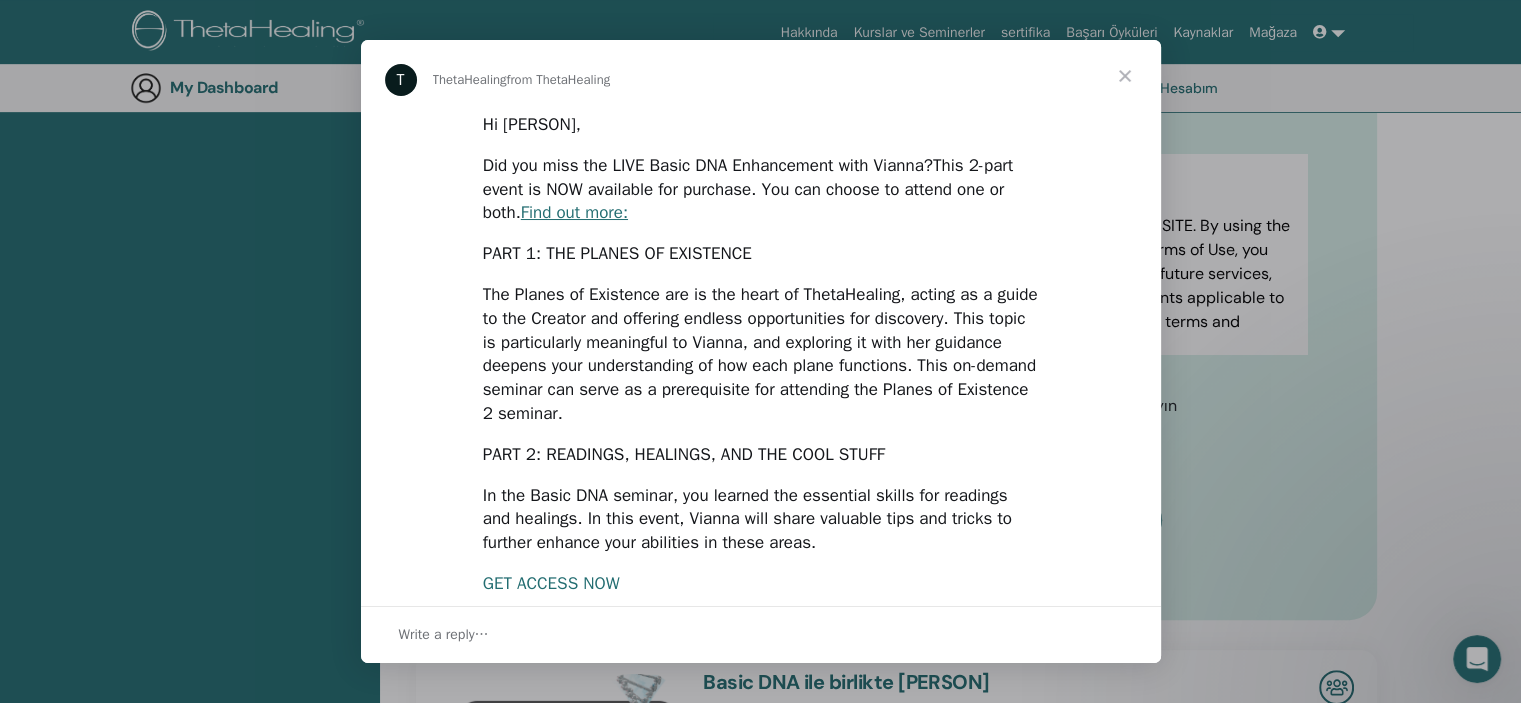click at bounding box center [1125, 76] 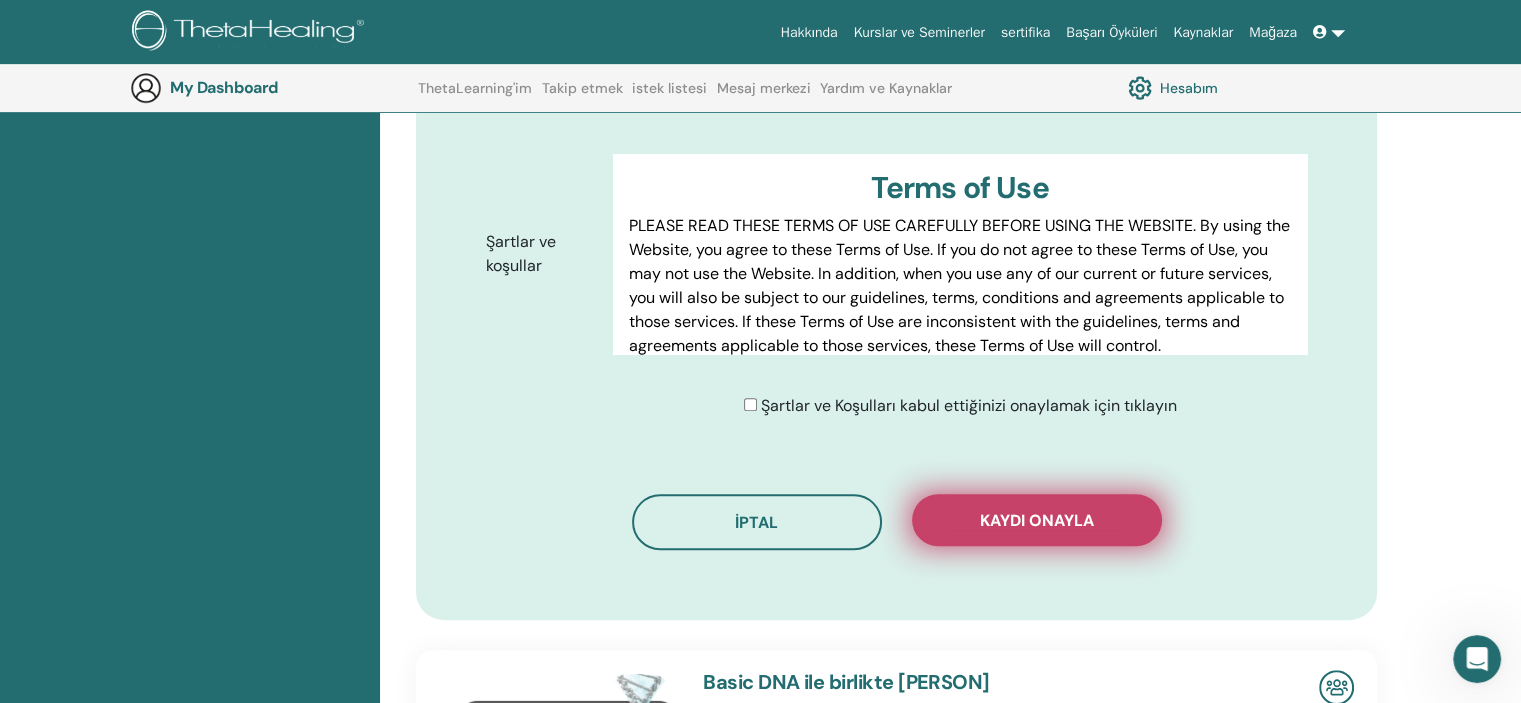 click on "Kaydı onayla" at bounding box center [1037, 520] 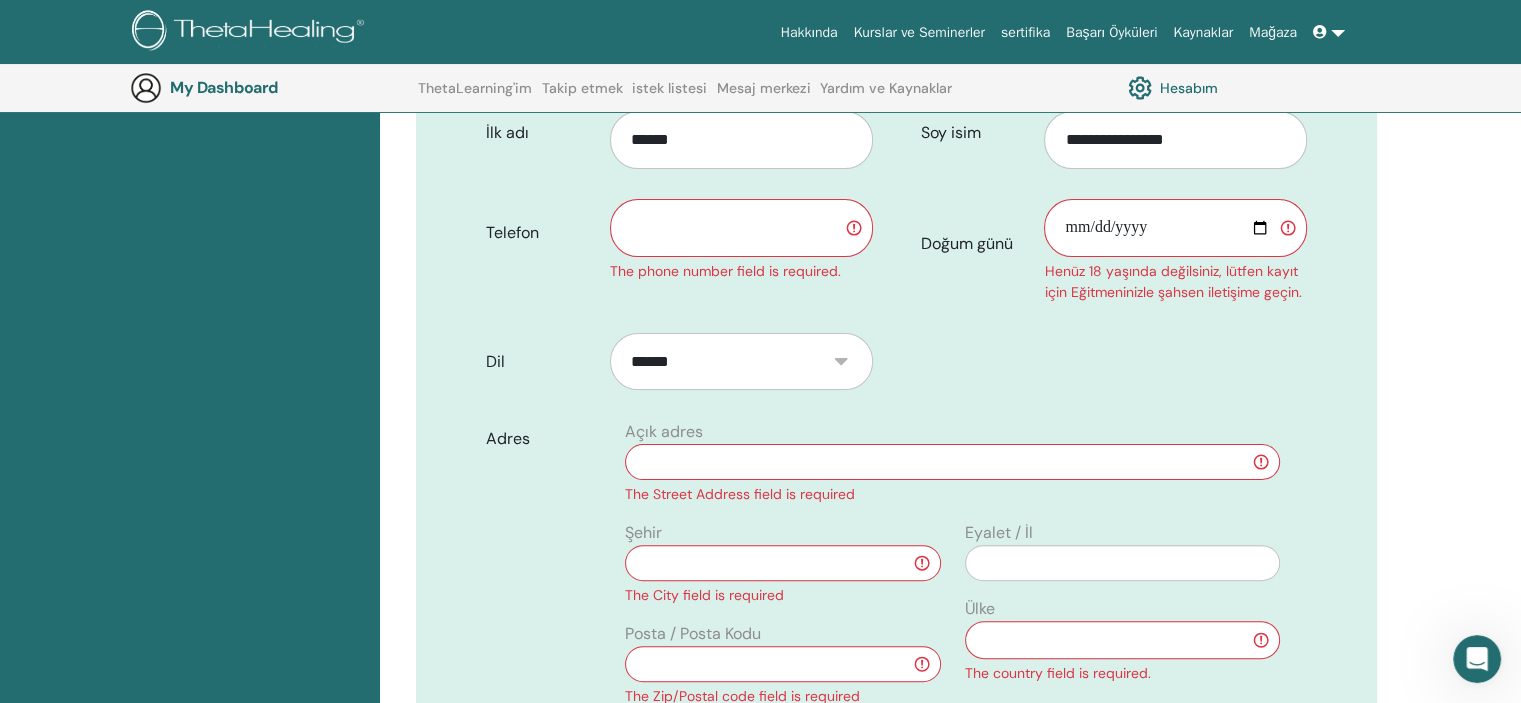 scroll, scrollTop: 248, scrollLeft: 0, axis: vertical 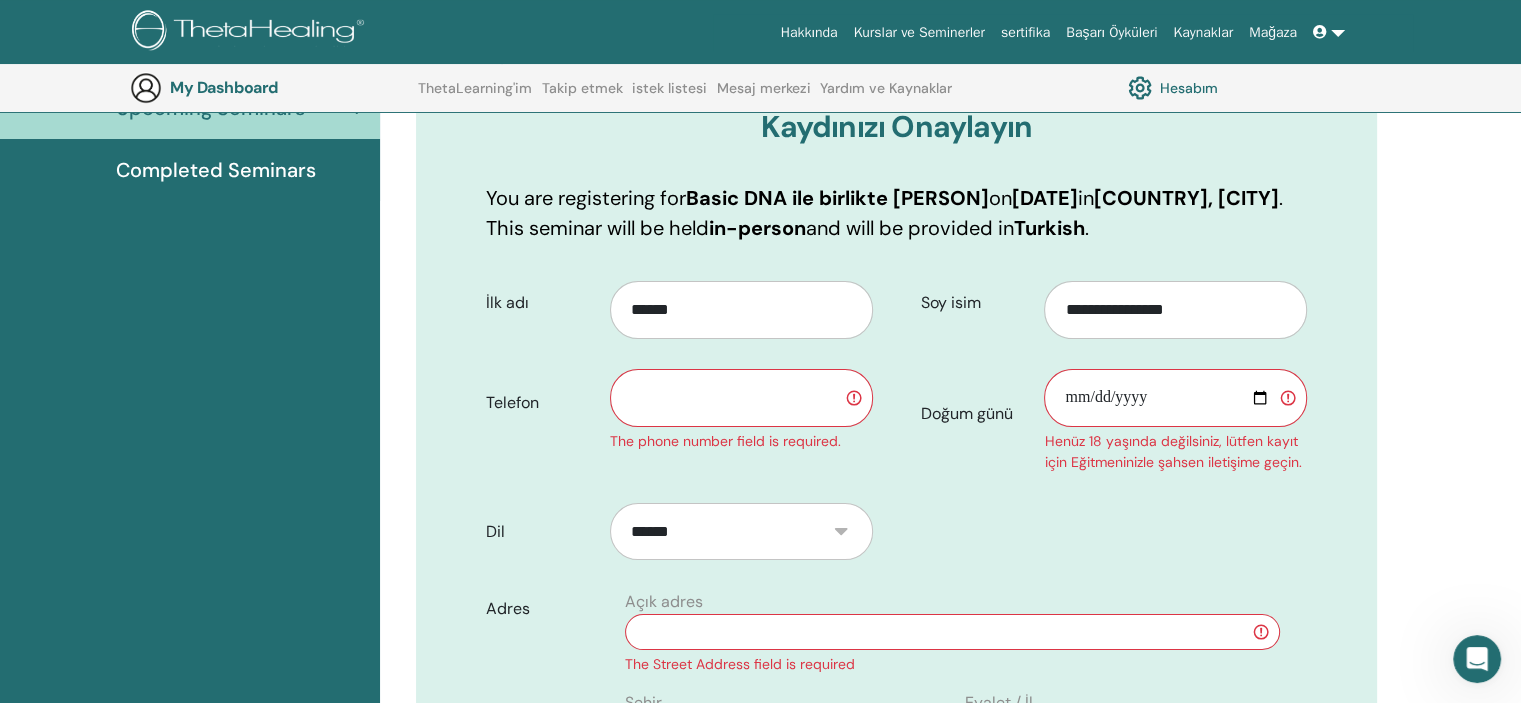 click at bounding box center (741, 398) 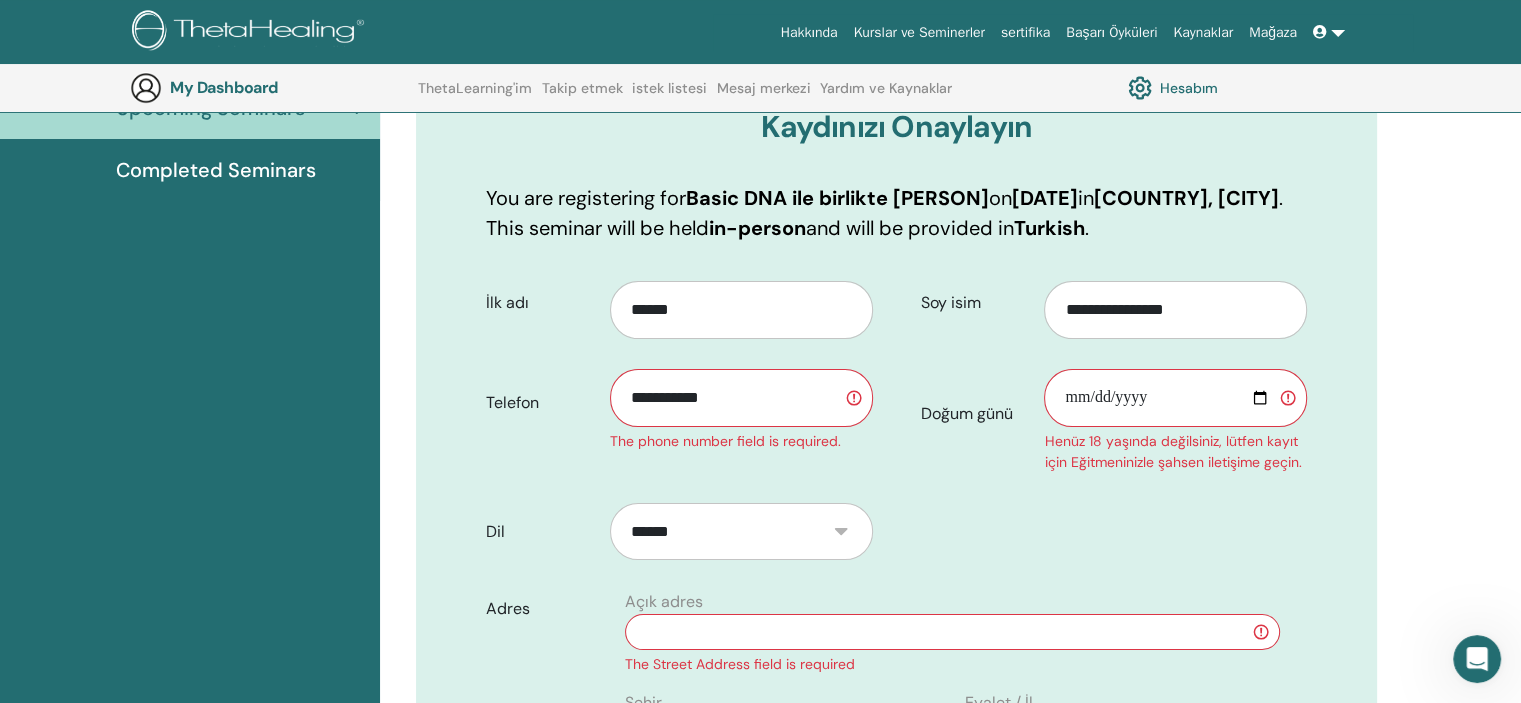 click on "Doğum günü" at bounding box center (1175, 398) 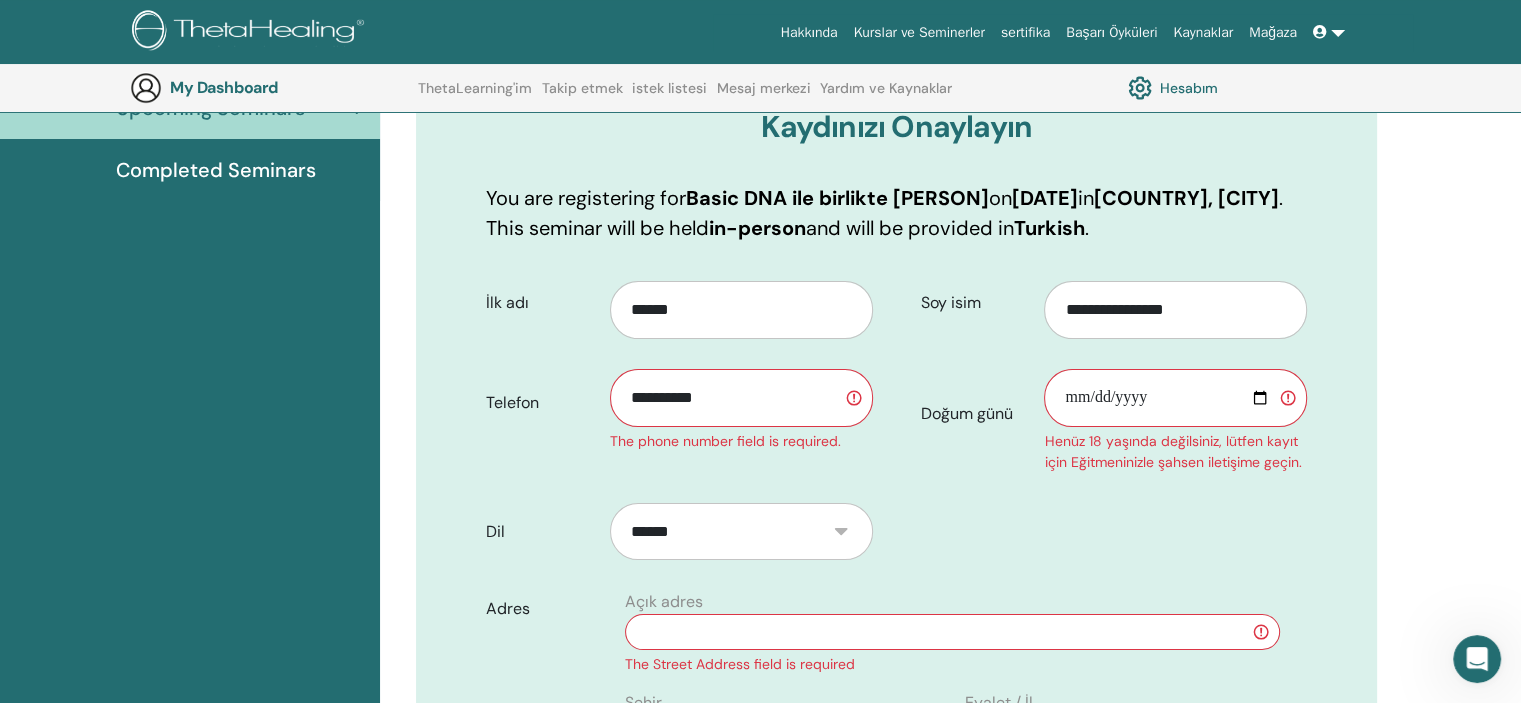 type on "**********" 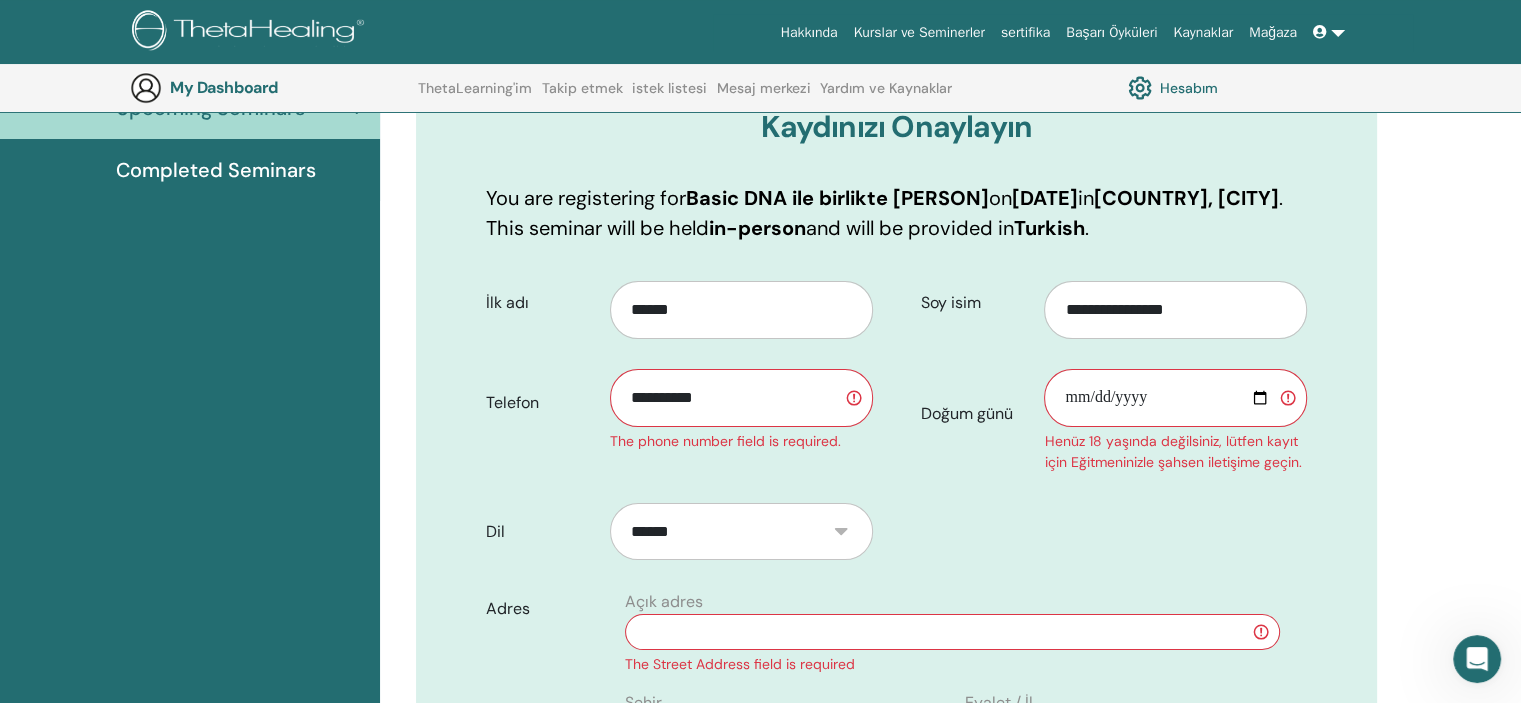 type on "**********" 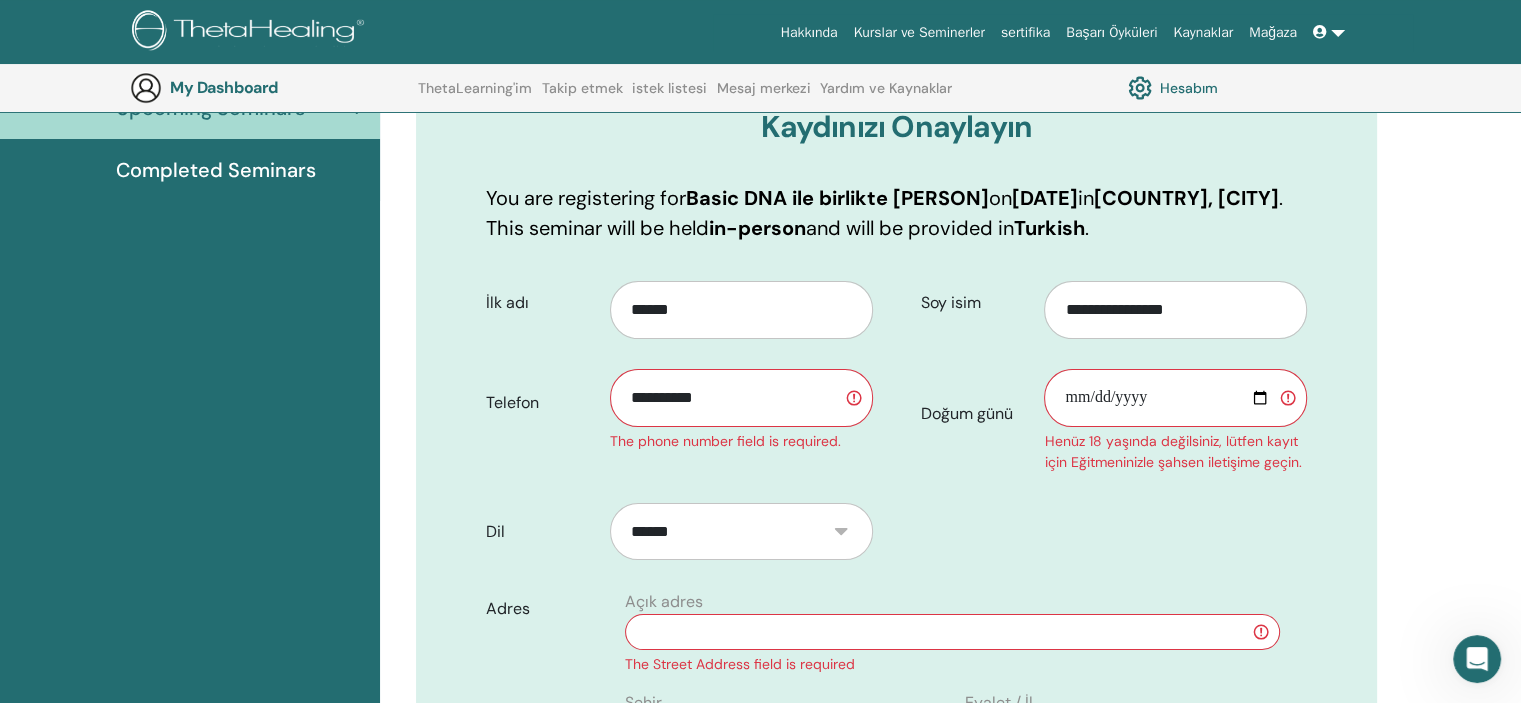 click on "**********" at bounding box center (896, 773) 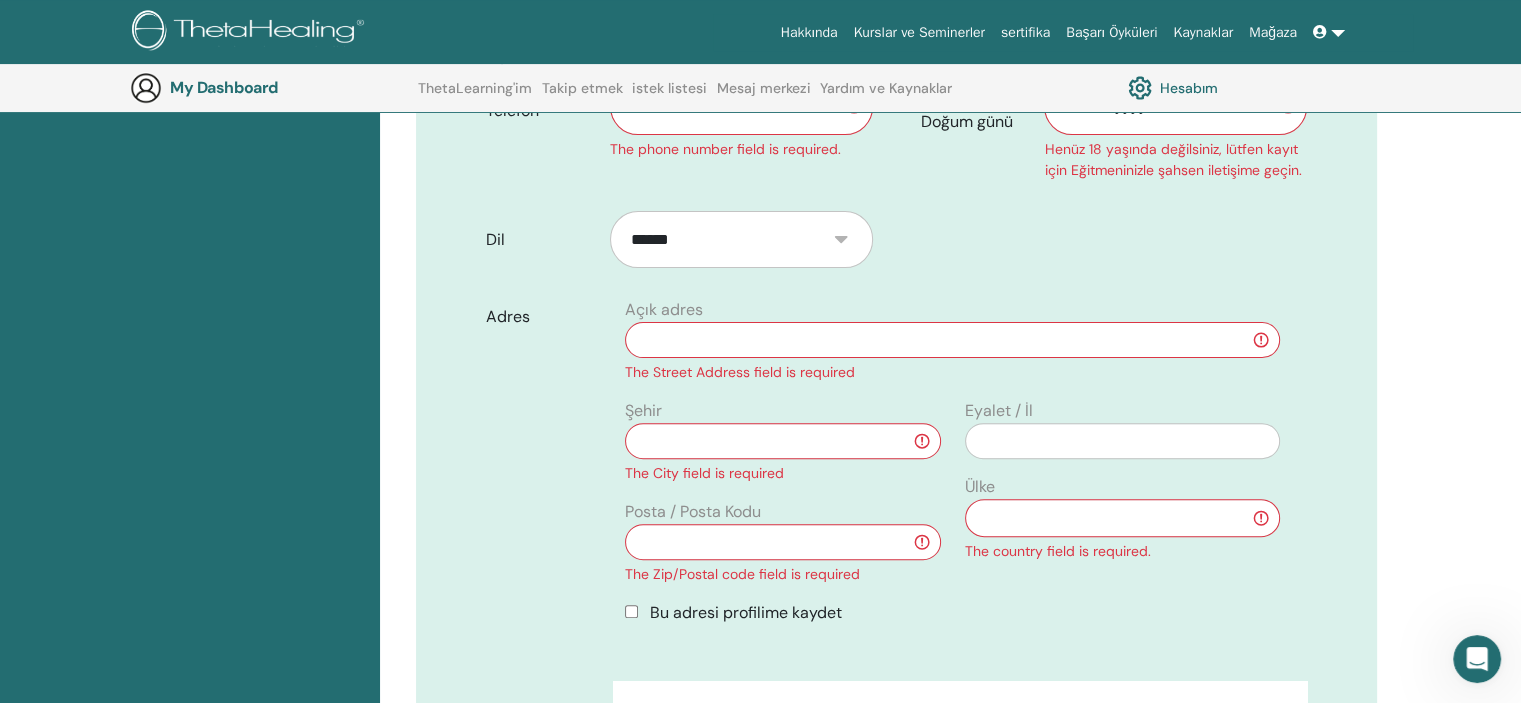 scroll, scrollTop: 548, scrollLeft: 0, axis: vertical 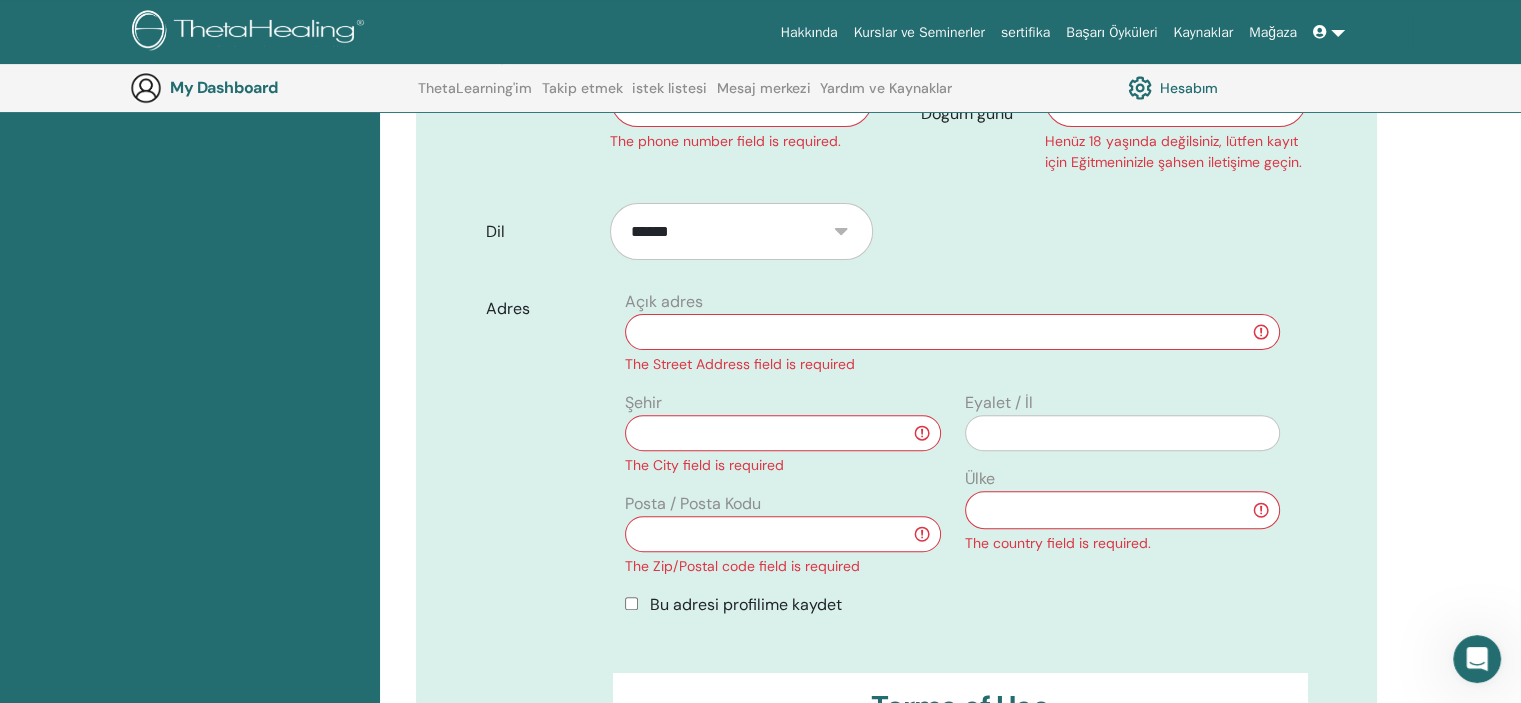 click at bounding box center [952, 332] 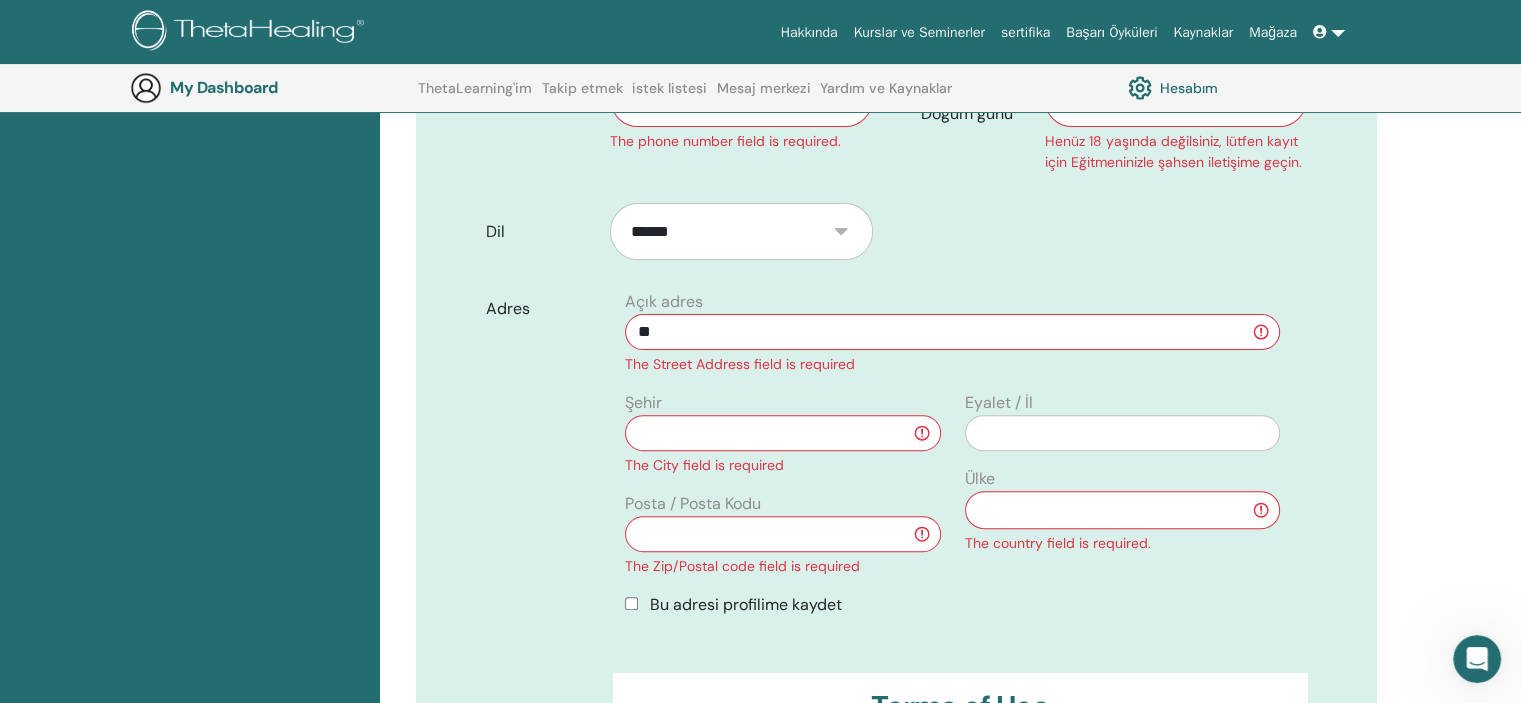 type on "*" 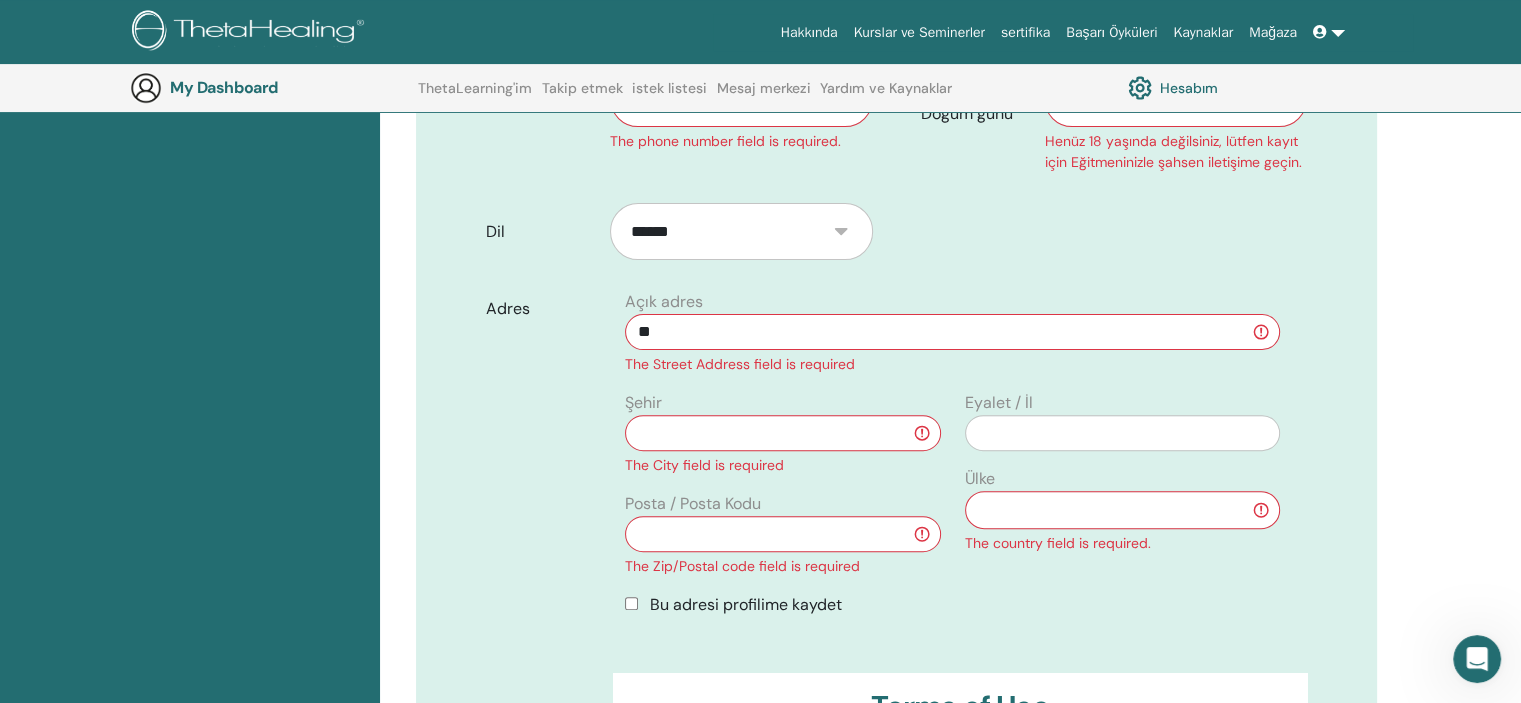 type on "*" 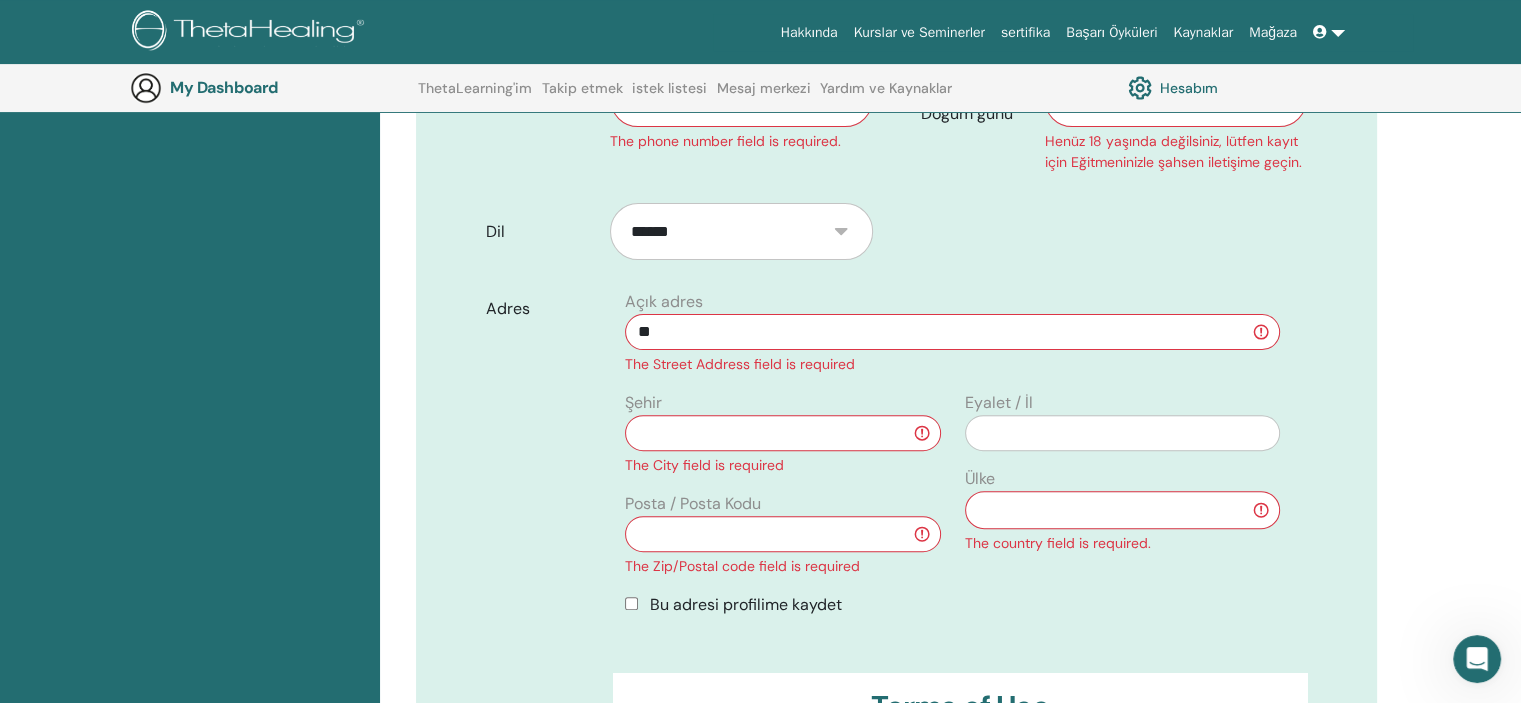 type on "*" 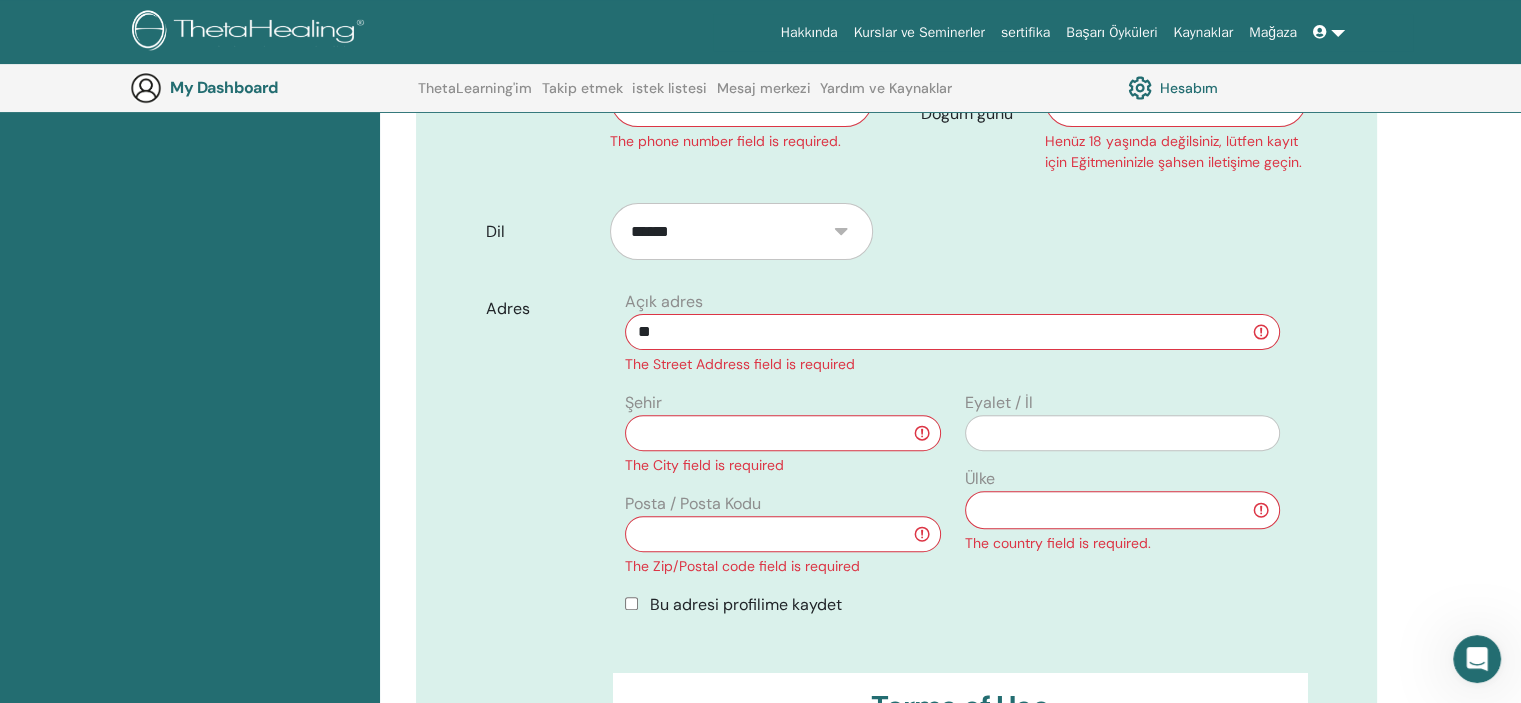 type on "*" 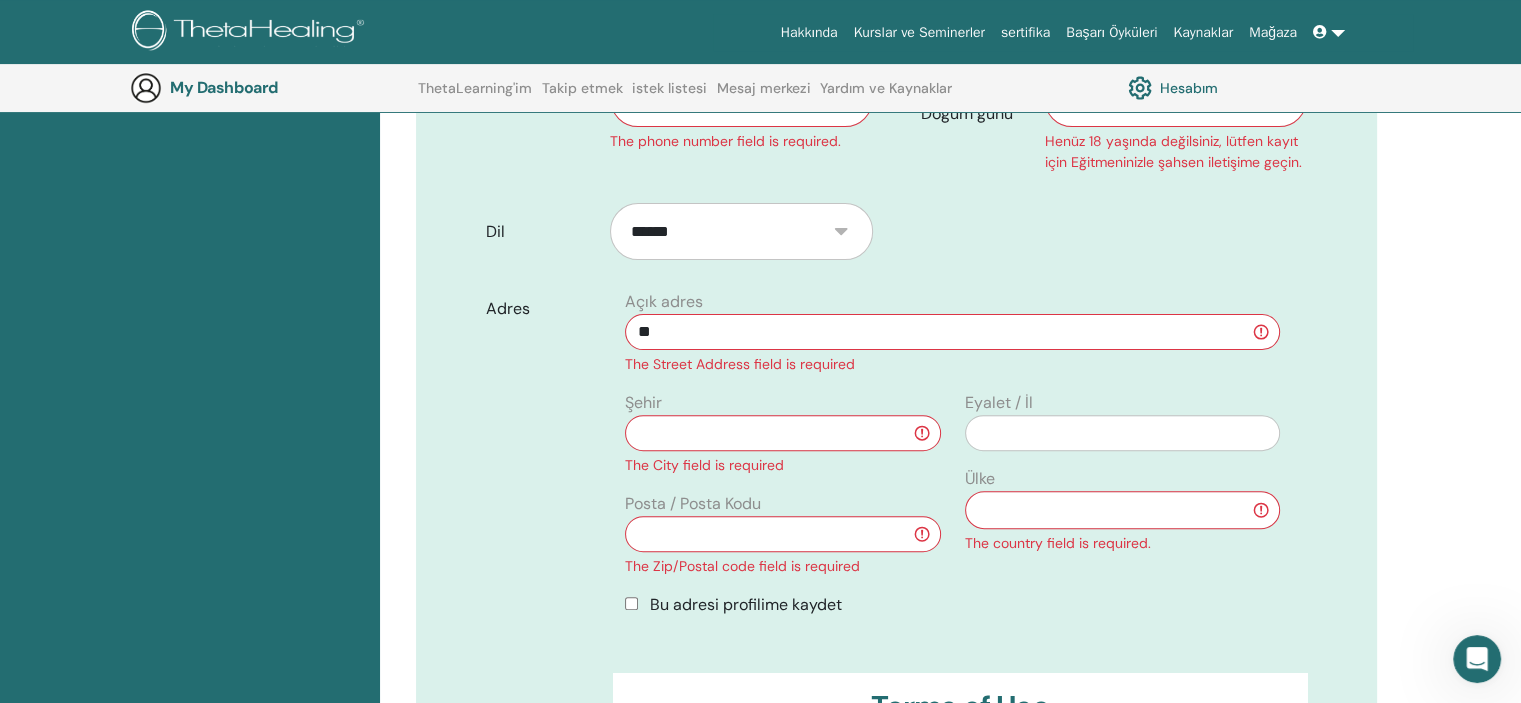 type on "*" 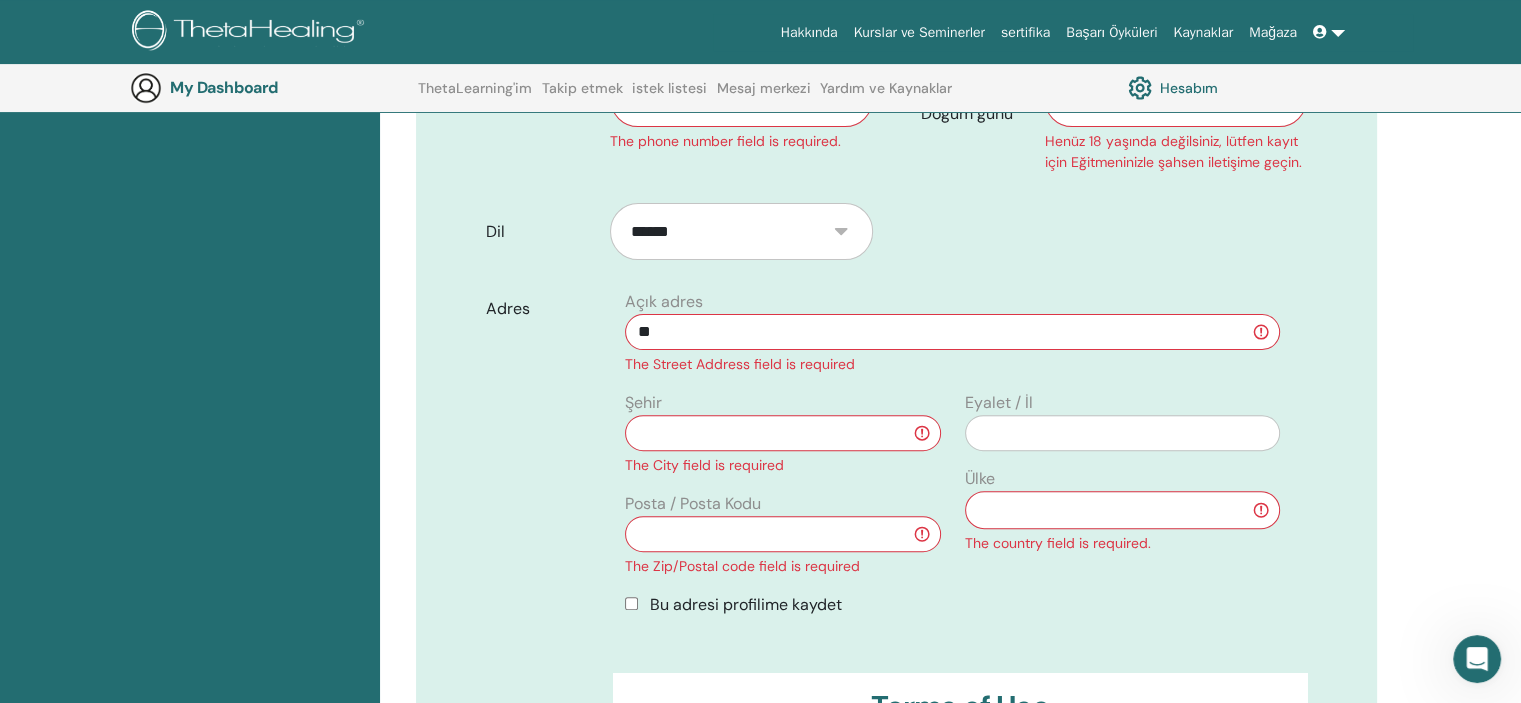 type on "*" 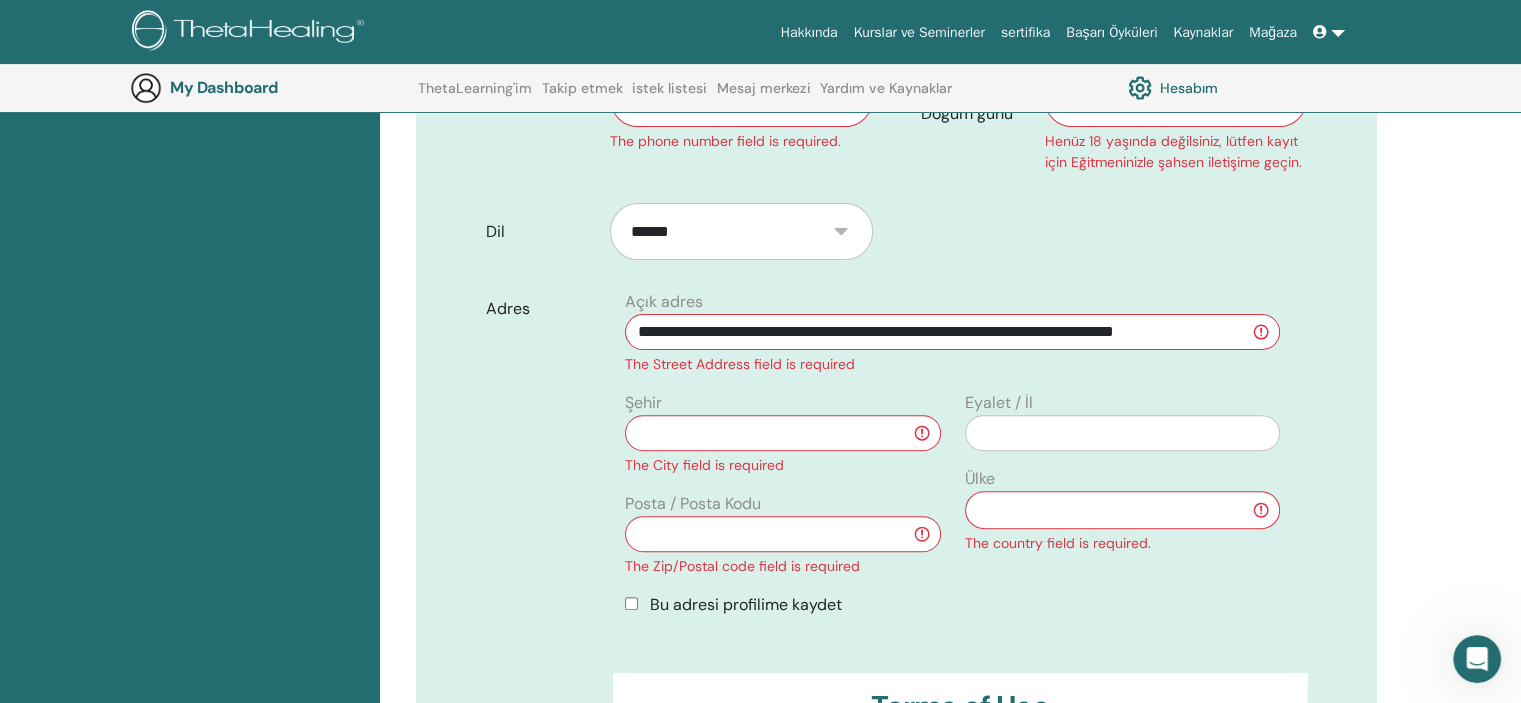 type on "**********" 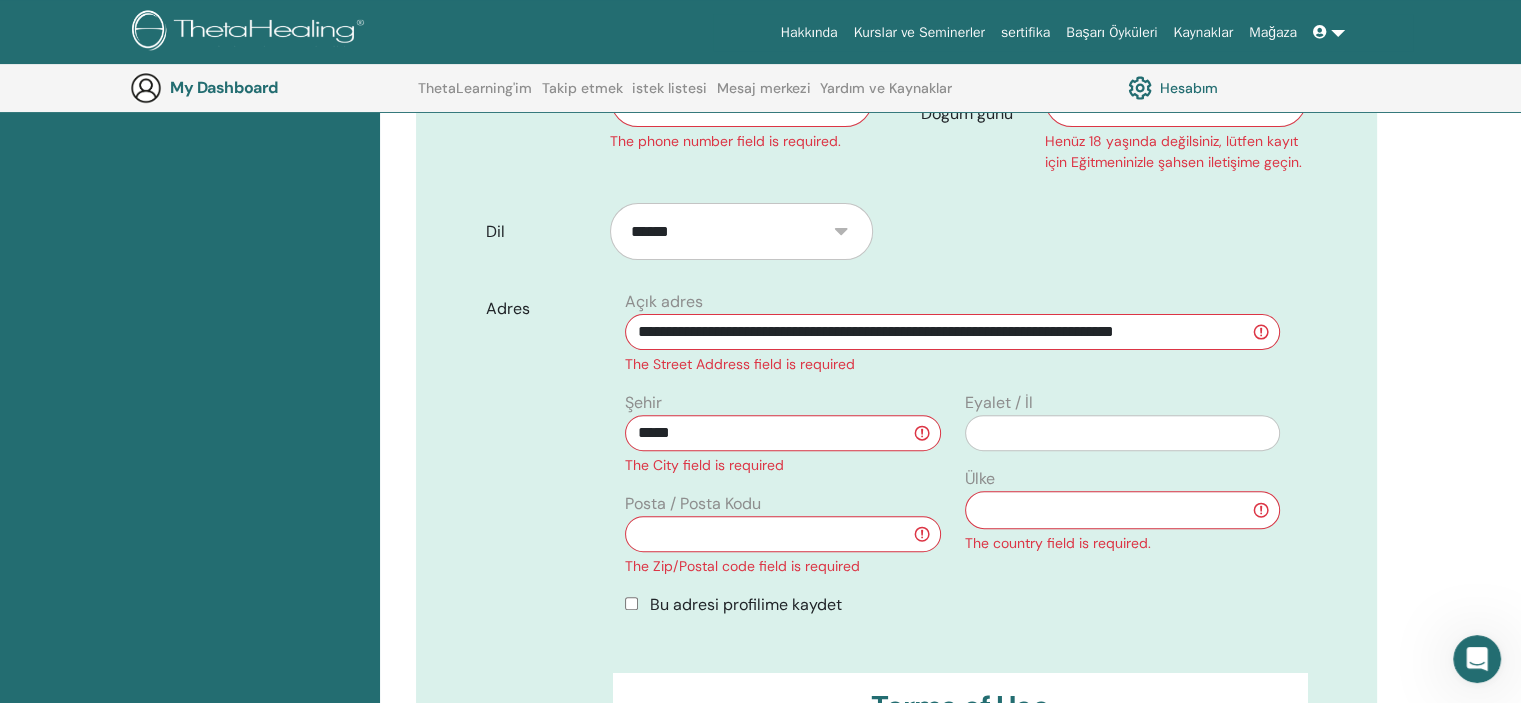 type on "*****" 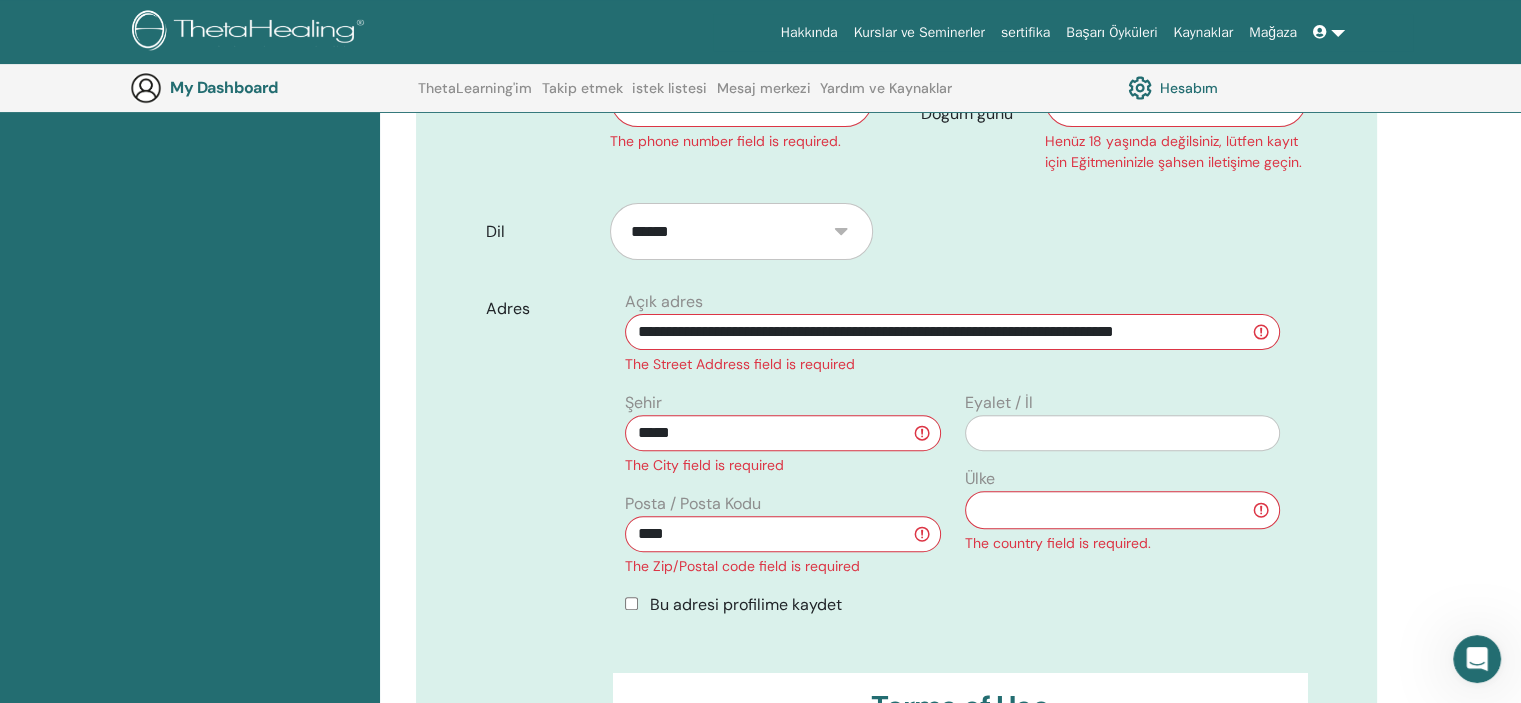 type on "****" 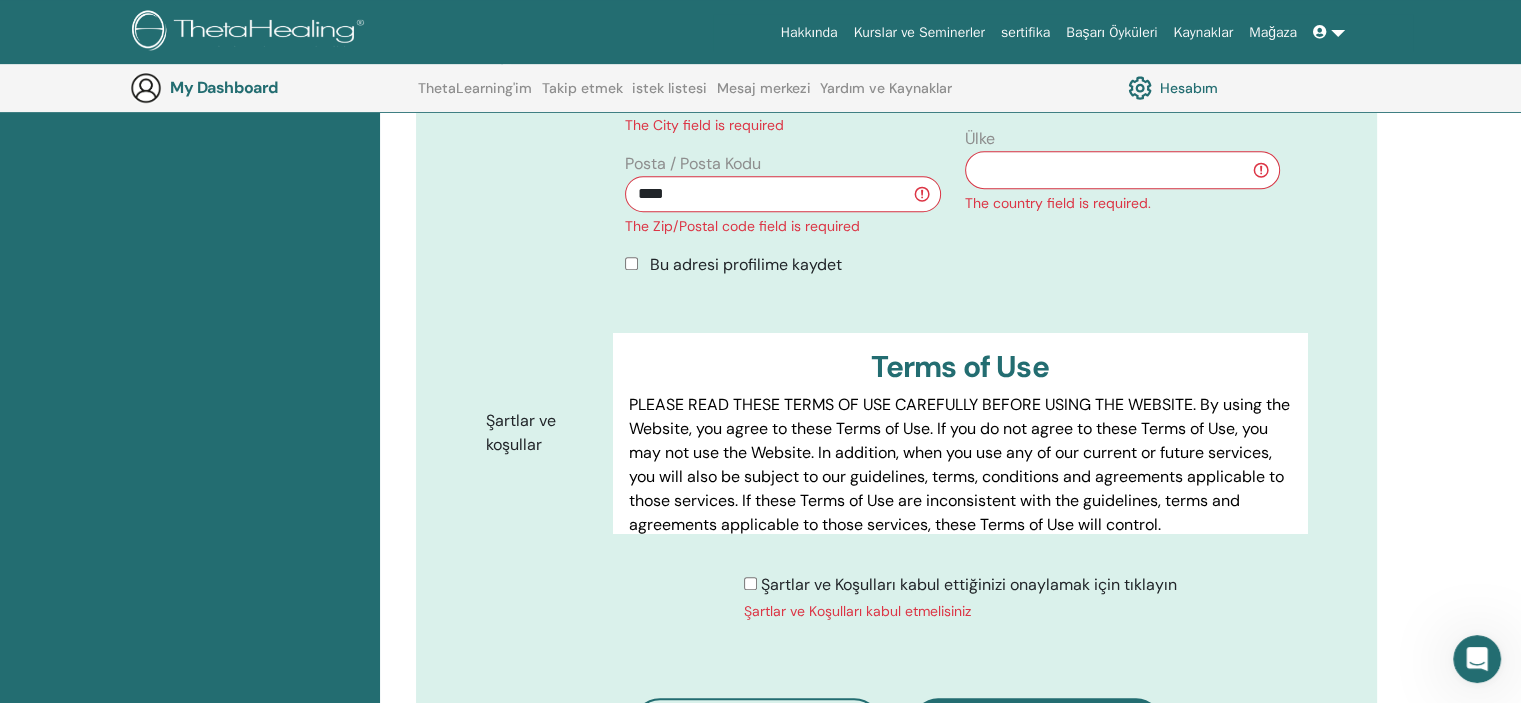 scroll, scrollTop: 948, scrollLeft: 0, axis: vertical 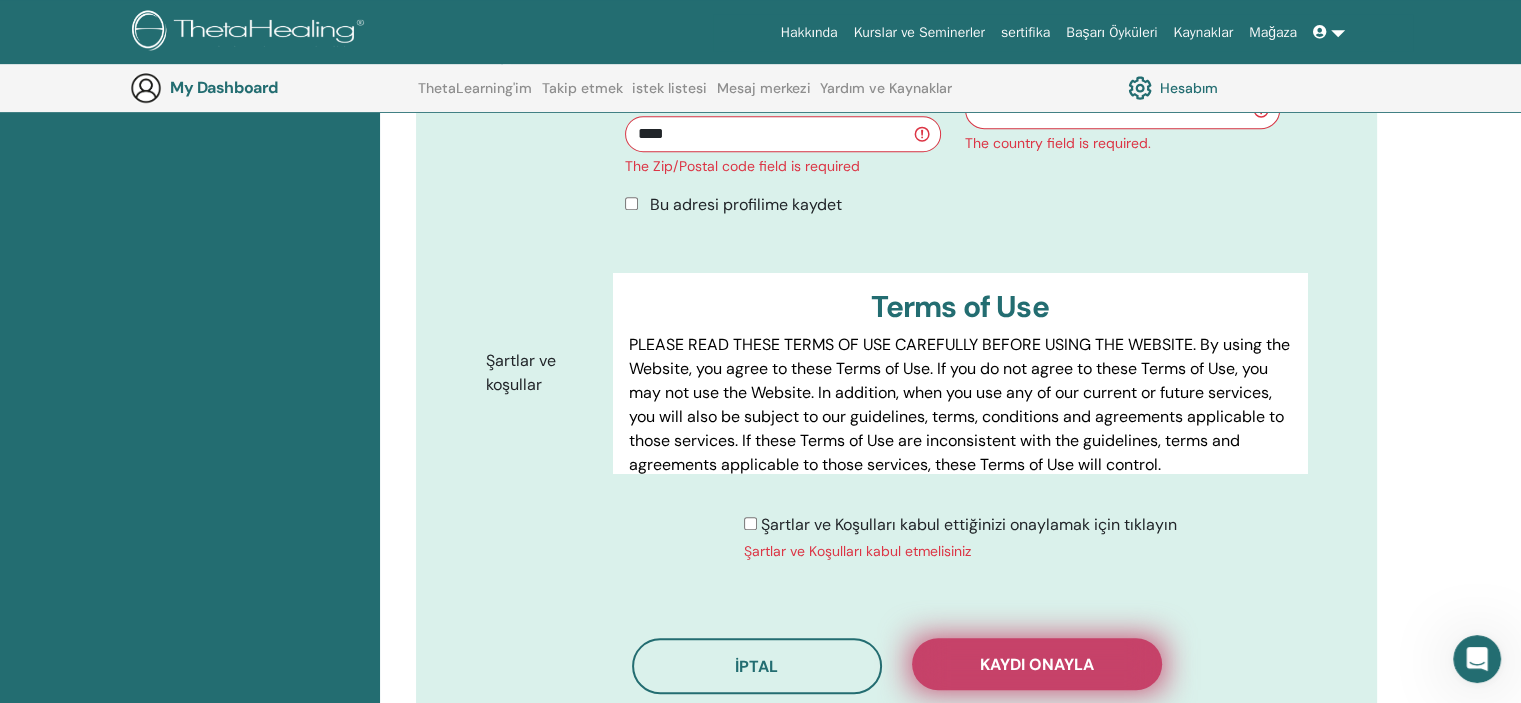 click on "Kaydı onayla" at bounding box center [1037, 664] 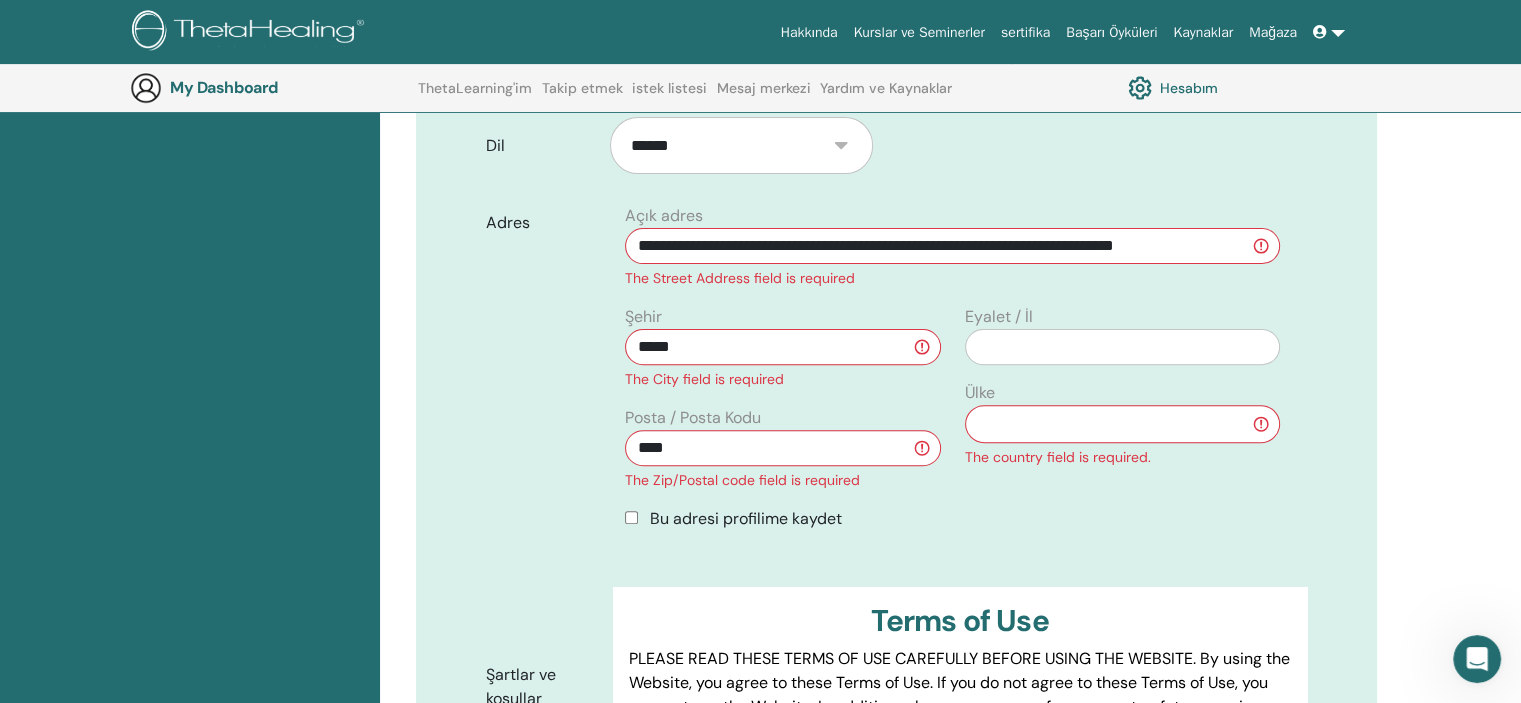 scroll, scrollTop: 648, scrollLeft: 0, axis: vertical 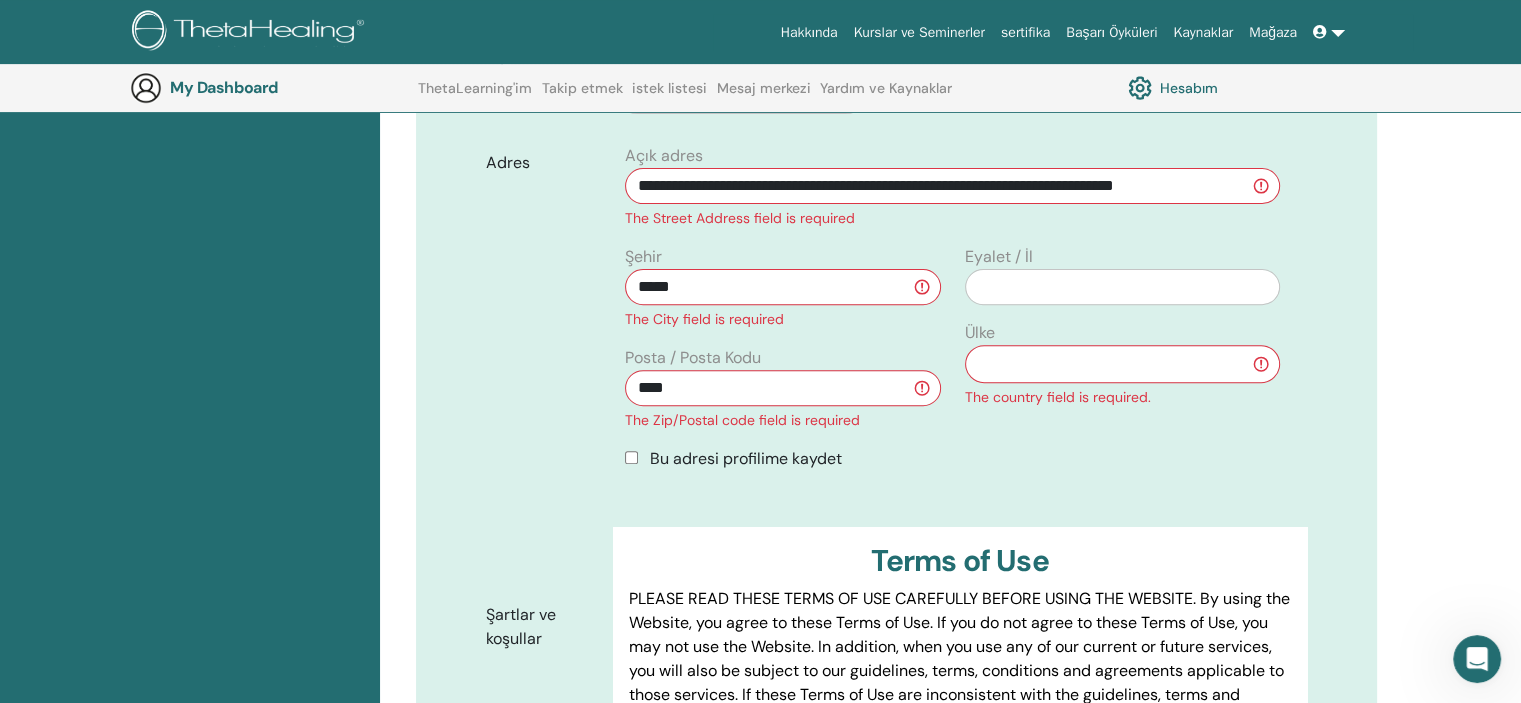 click on "**********" at bounding box center (896, 315) 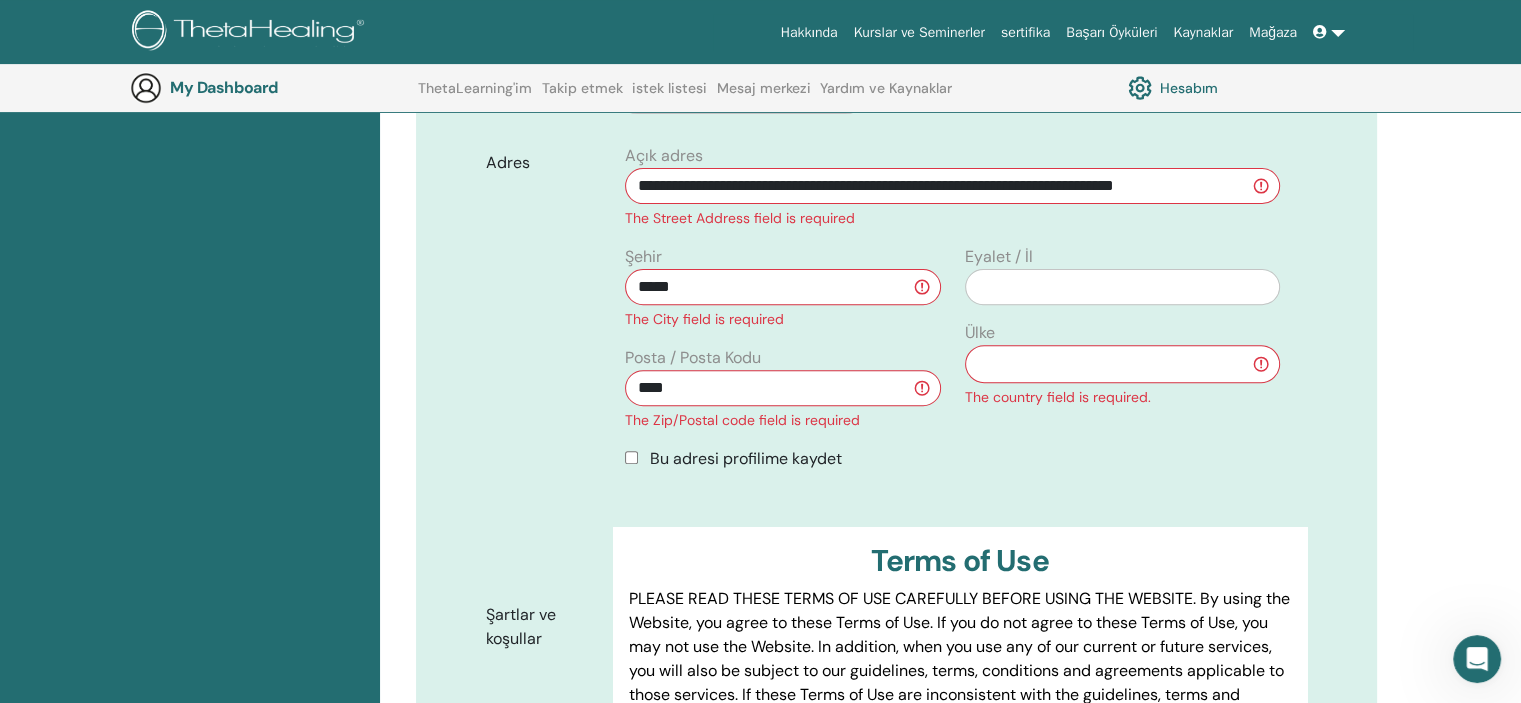 click on "Adres" at bounding box center [542, 315] 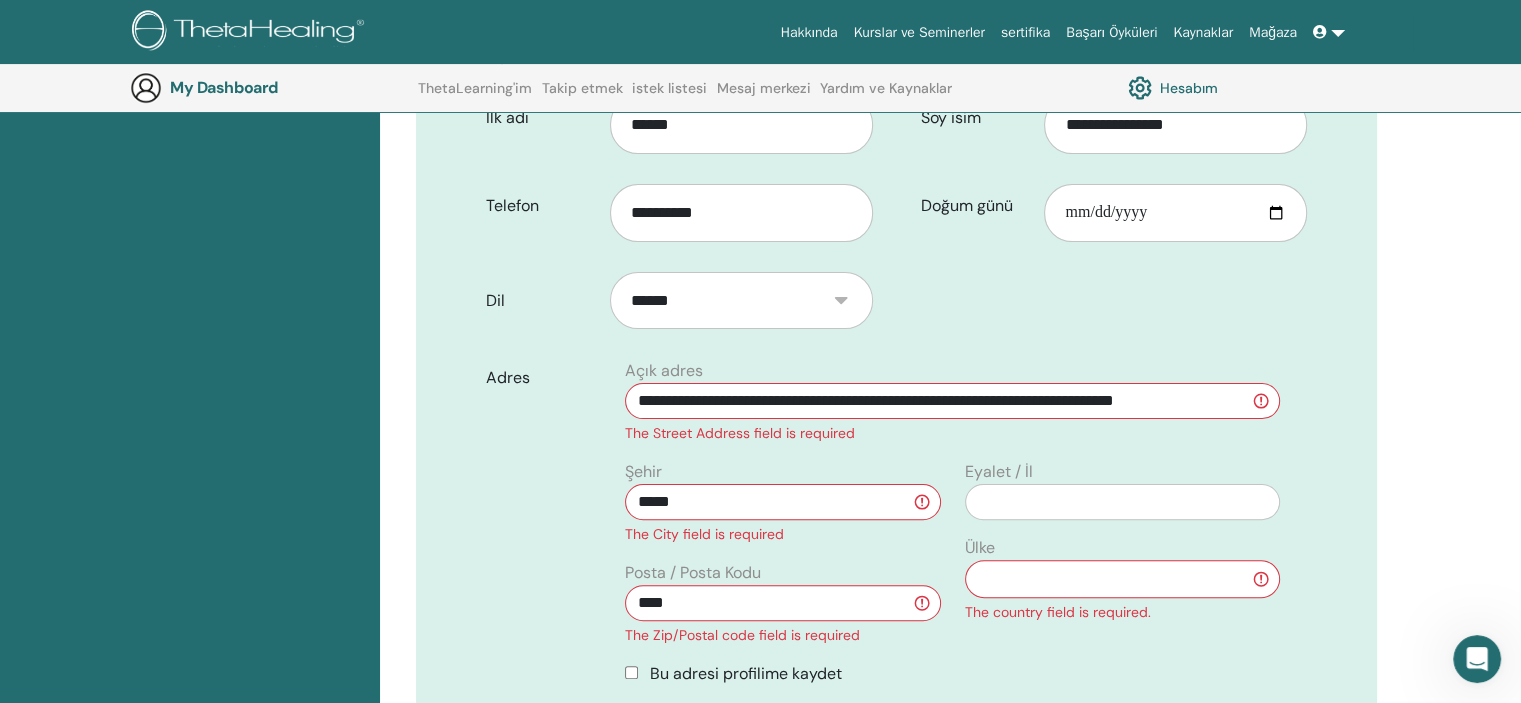 scroll, scrollTop: 548, scrollLeft: 0, axis: vertical 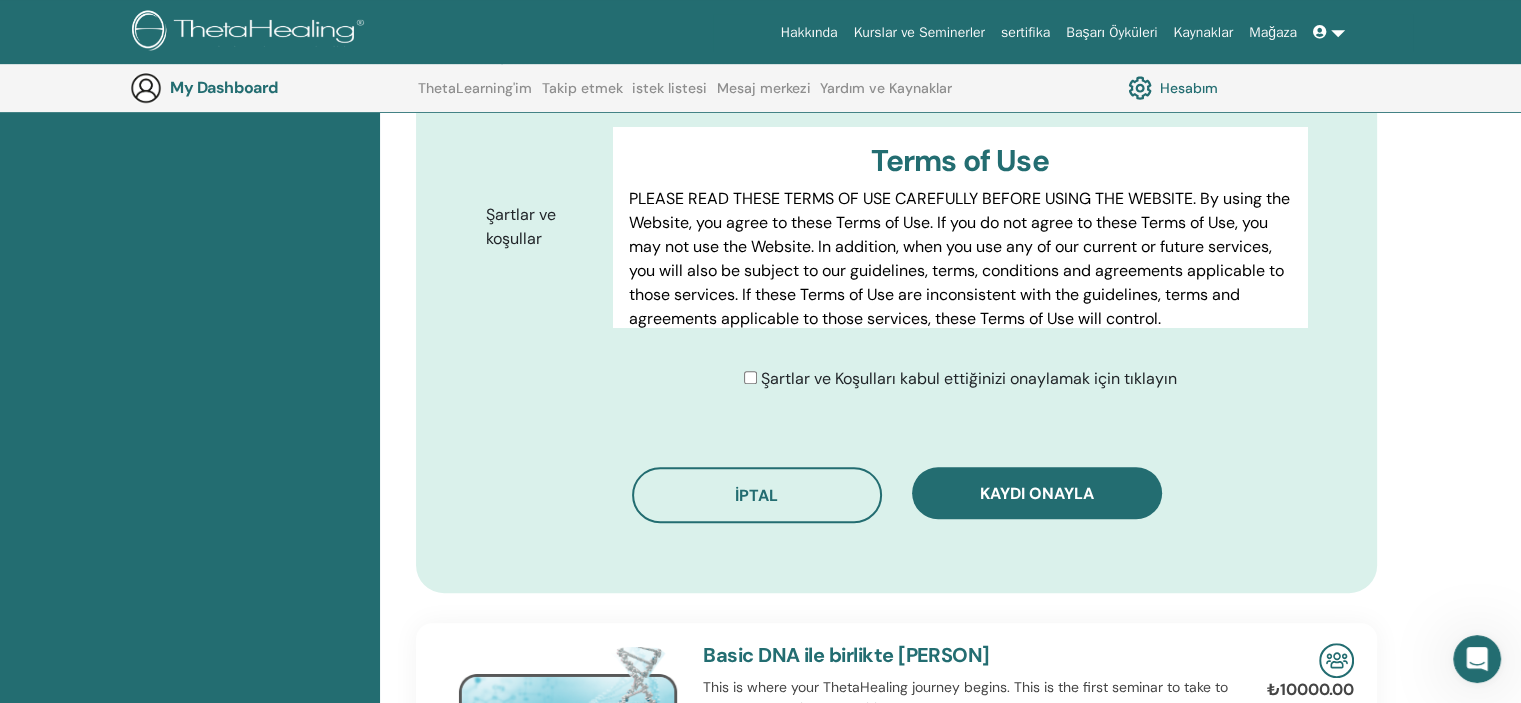 click on "Kaydı onayla" at bounding box center (1037, 493) 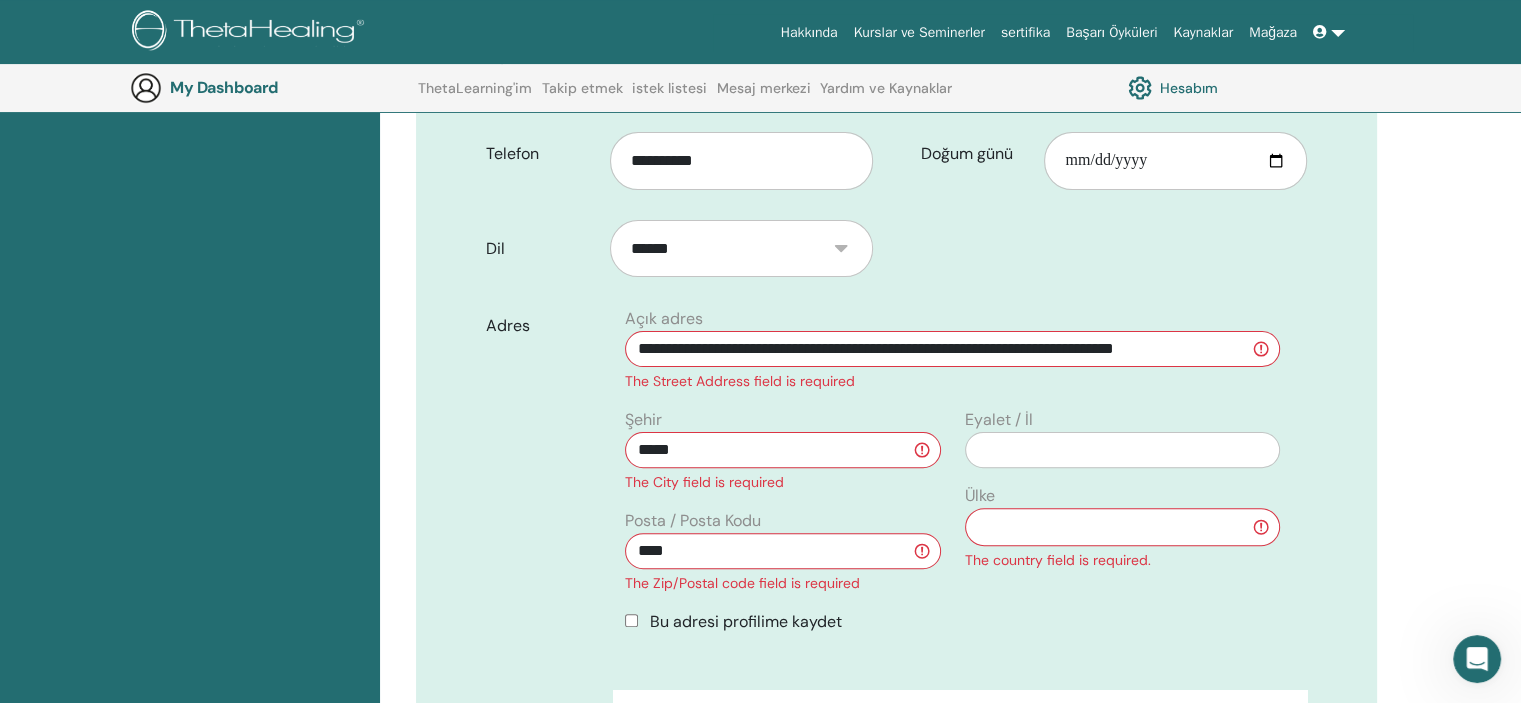 scroll, scrollTop: 648, scrollLeft: 0, axis: vertical 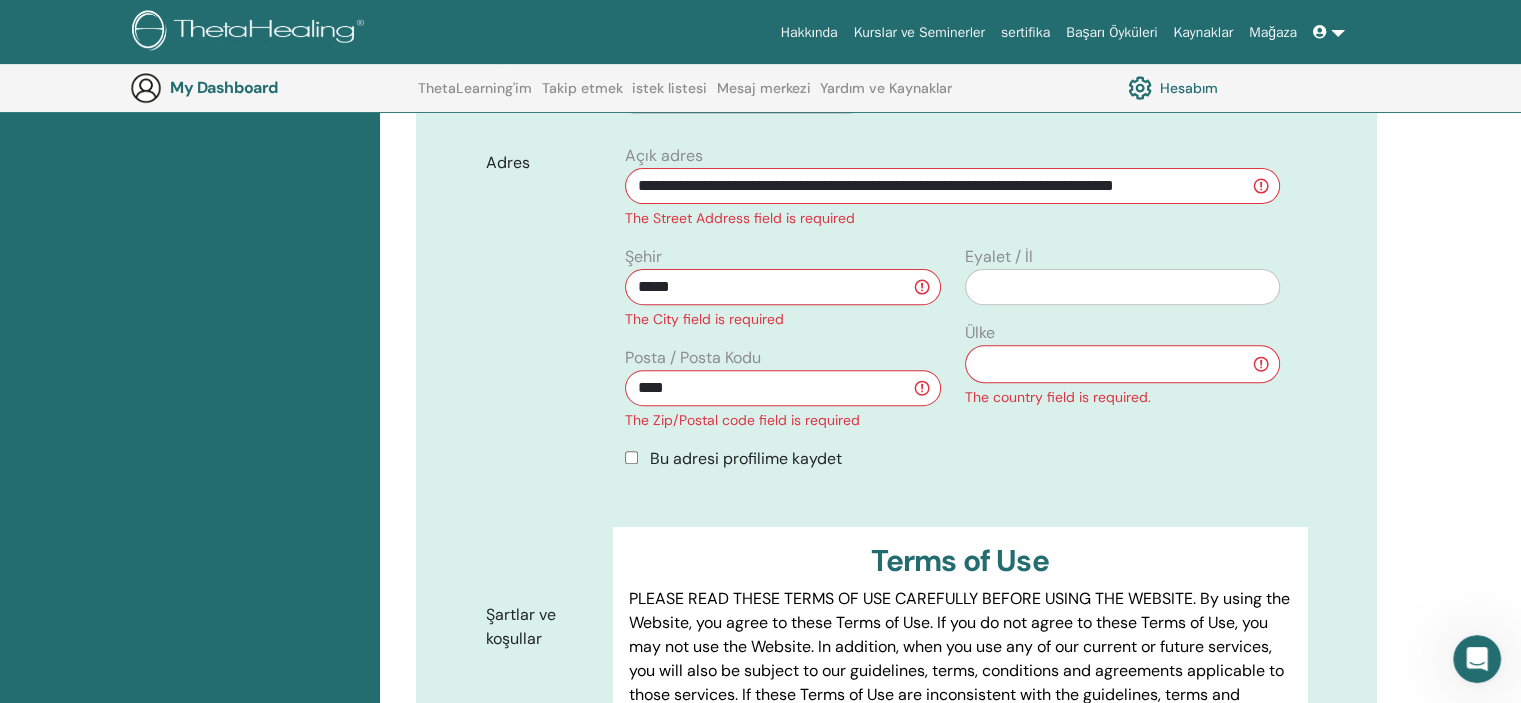 click on "**********" at bounding box center (952, 186) 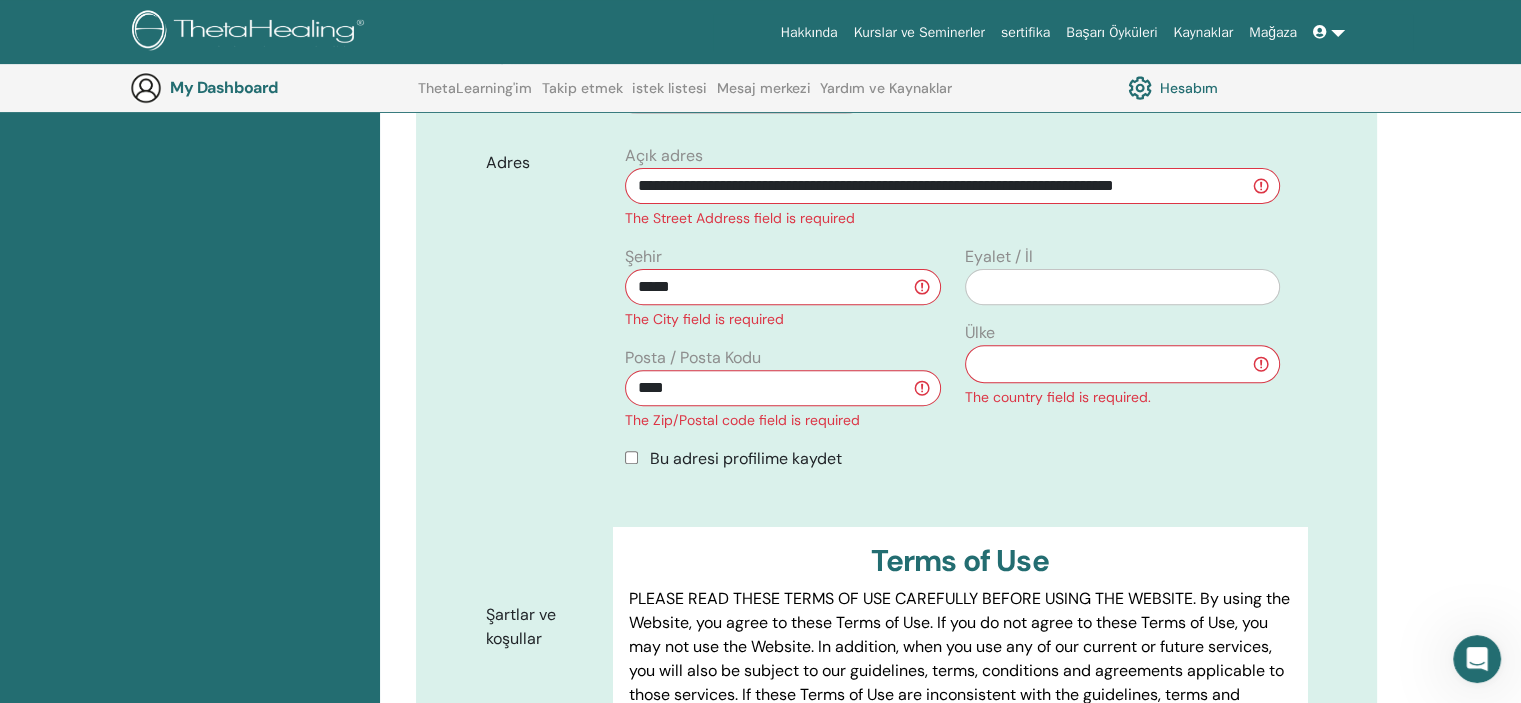 click on "**********" at bounding box center (950, 605) 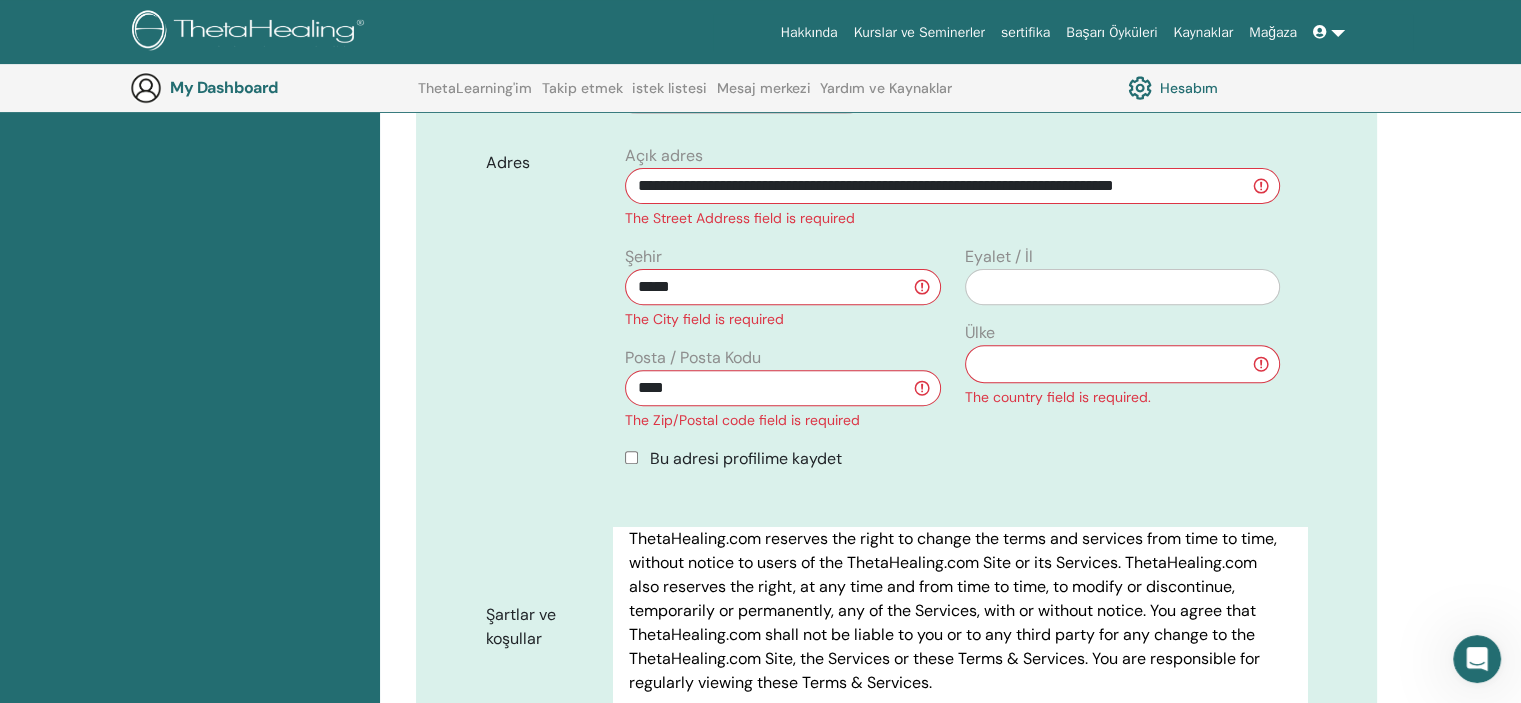 scroll, scrollTop: 1100, scrollLeft: 0, axis: vertical 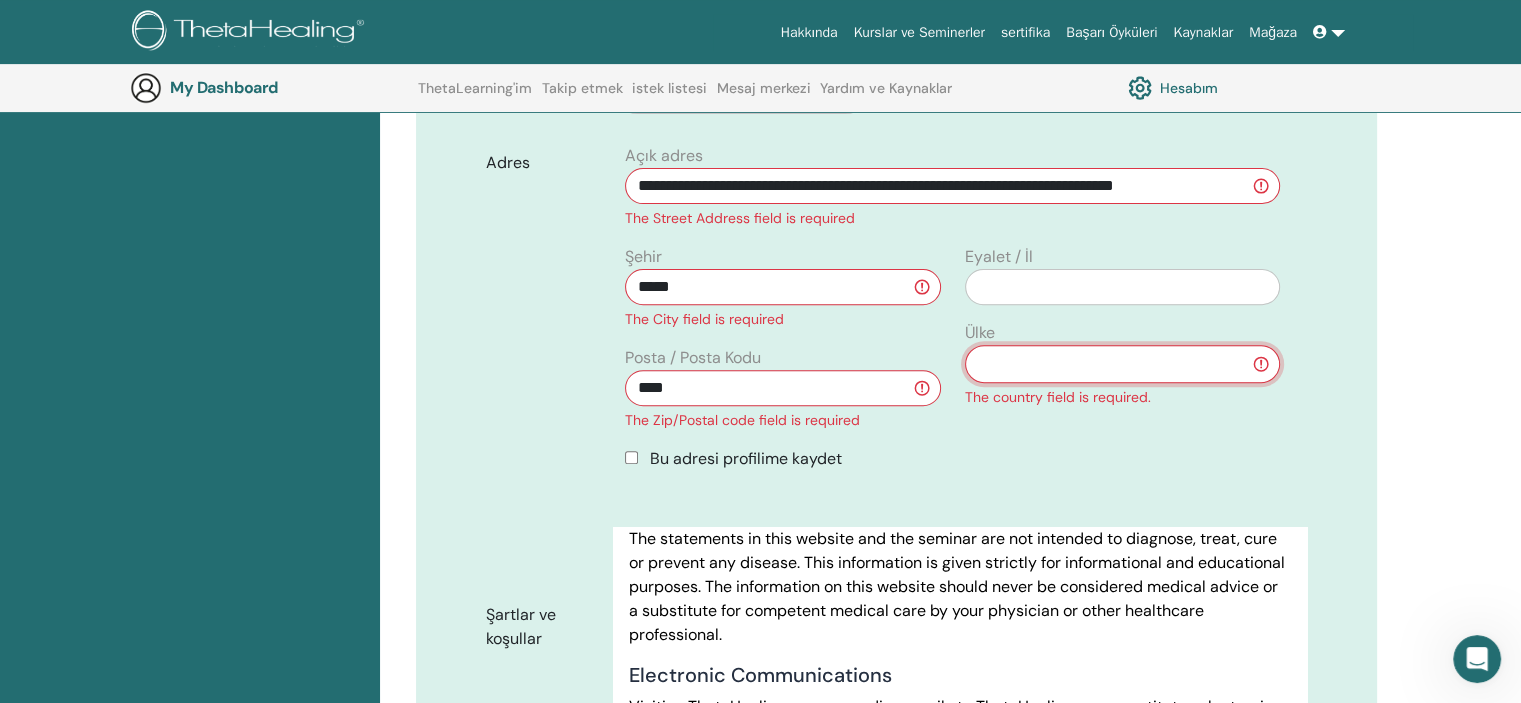 drag, startPoint x: 1039, startPoint y: 350, endPoint x: 1064, endPoint y: 391, distance: 48.02083 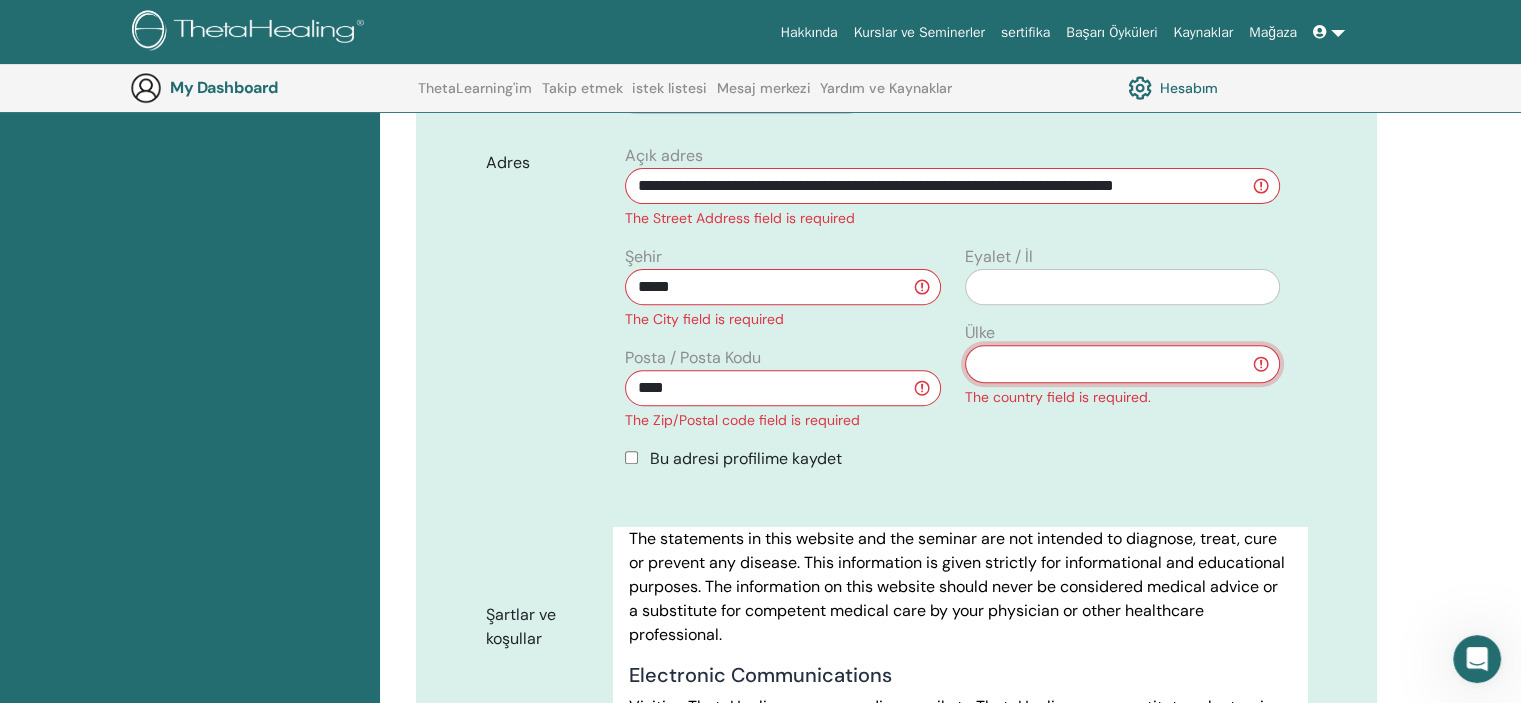 click on "**********" at bounding box center (1122, 364) 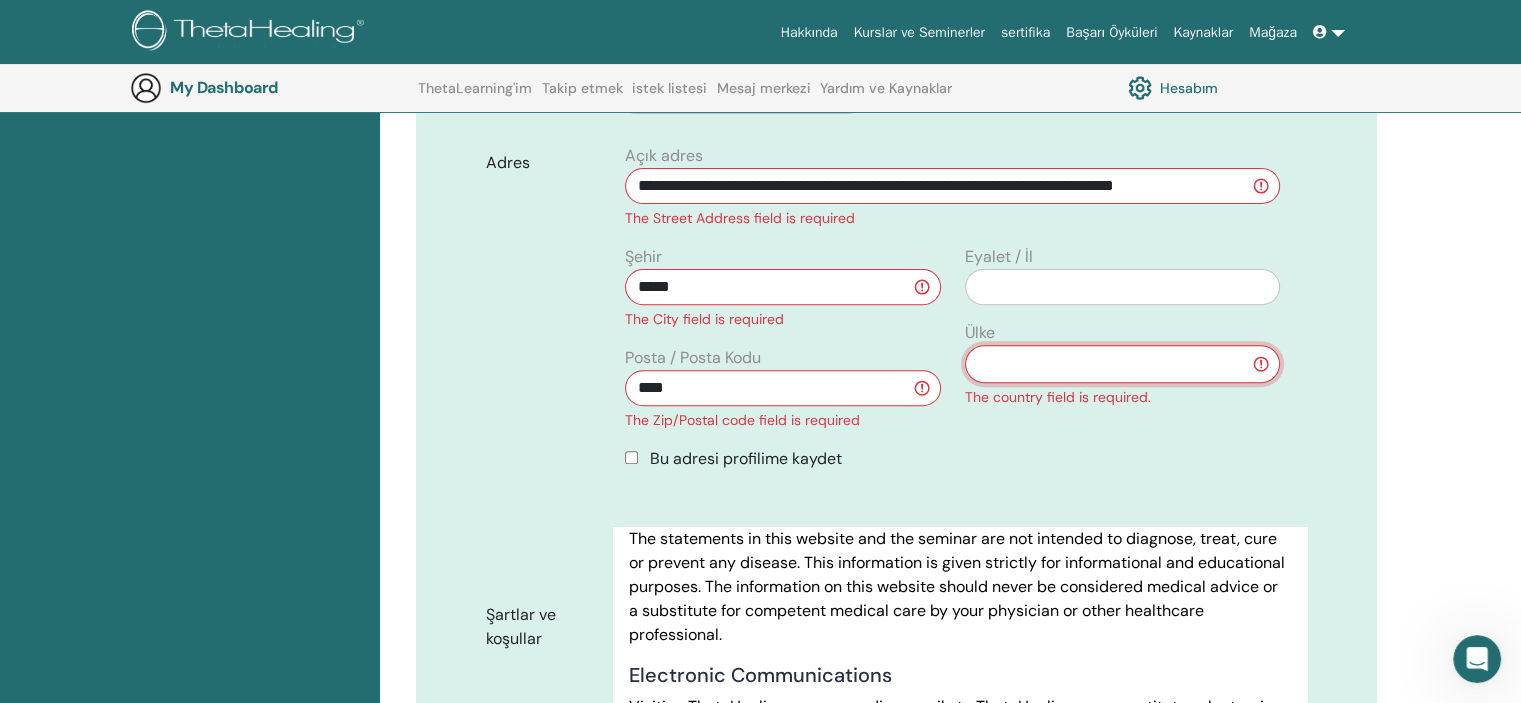 select on "**" 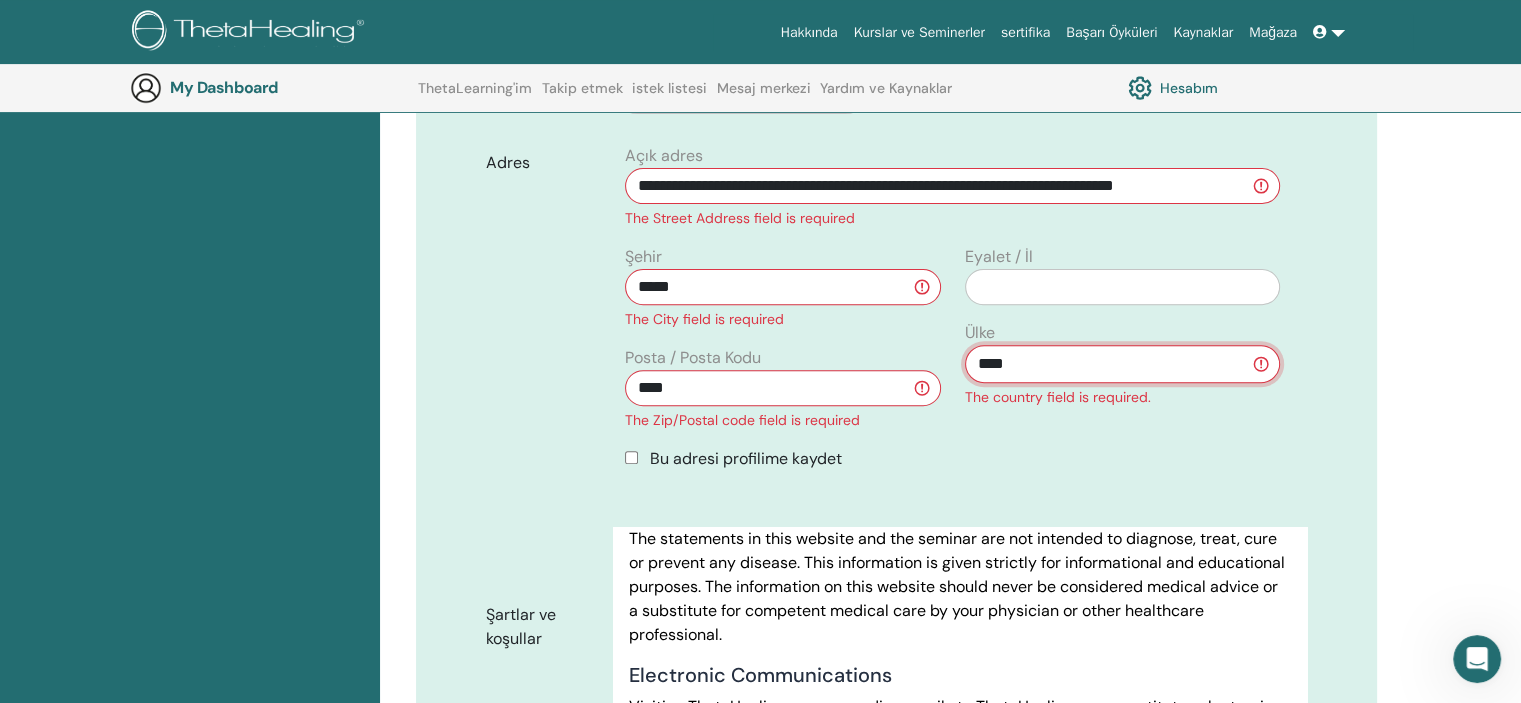 click on "**********" at bounding box center [1122, 364] 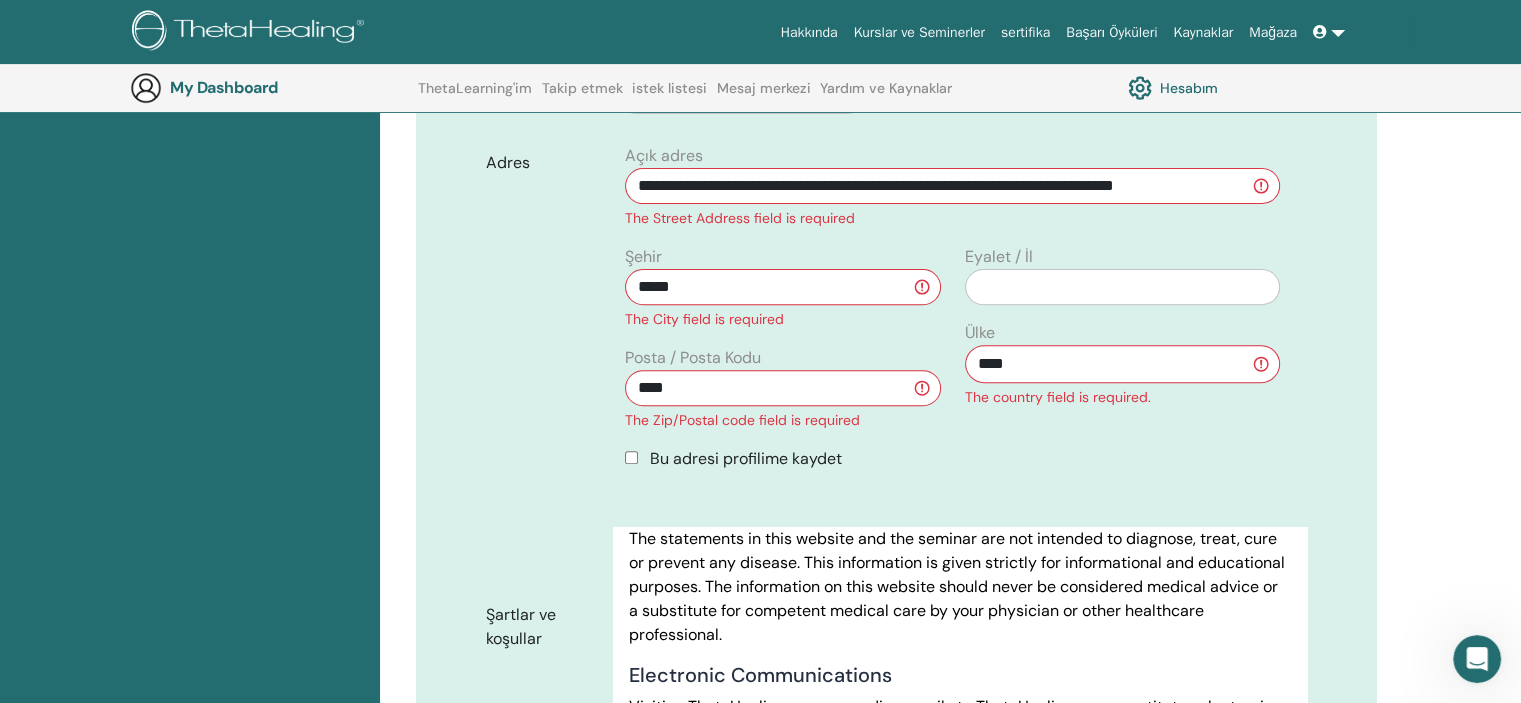 click on "**********" at bounding box center (952, 315) 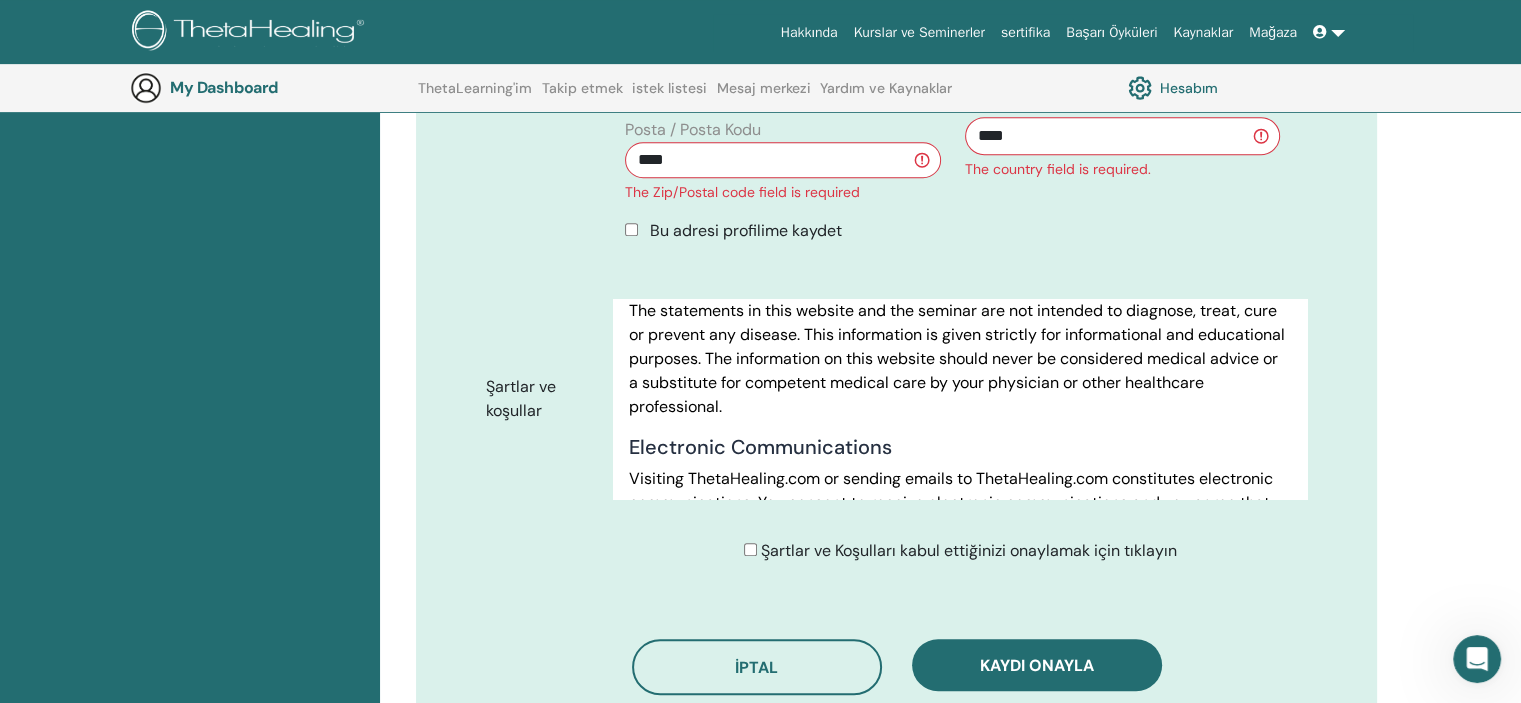 scroll, scrollTop: 948, scrollLeft: 0, axis: vertical 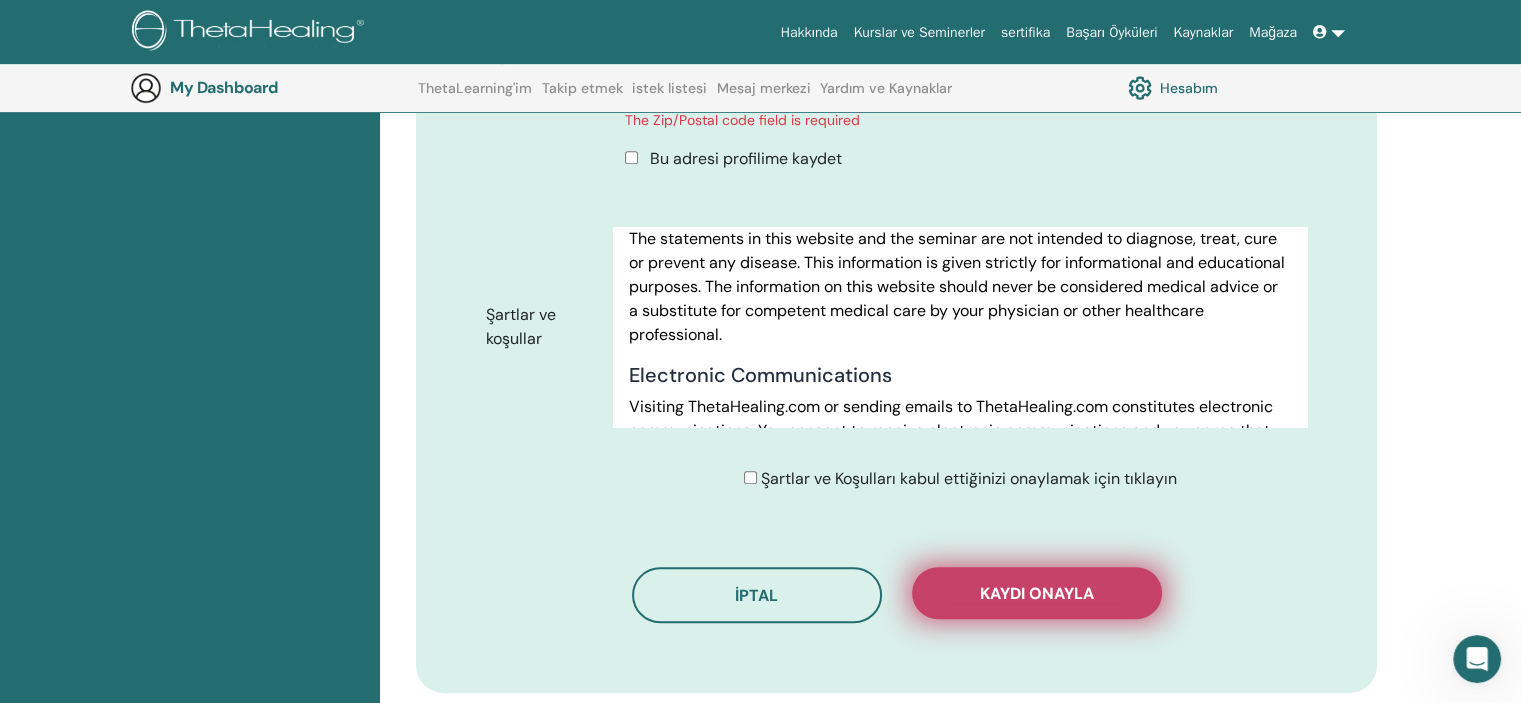 click on "Kaydı onayla" at bounding box center (1037, 593) 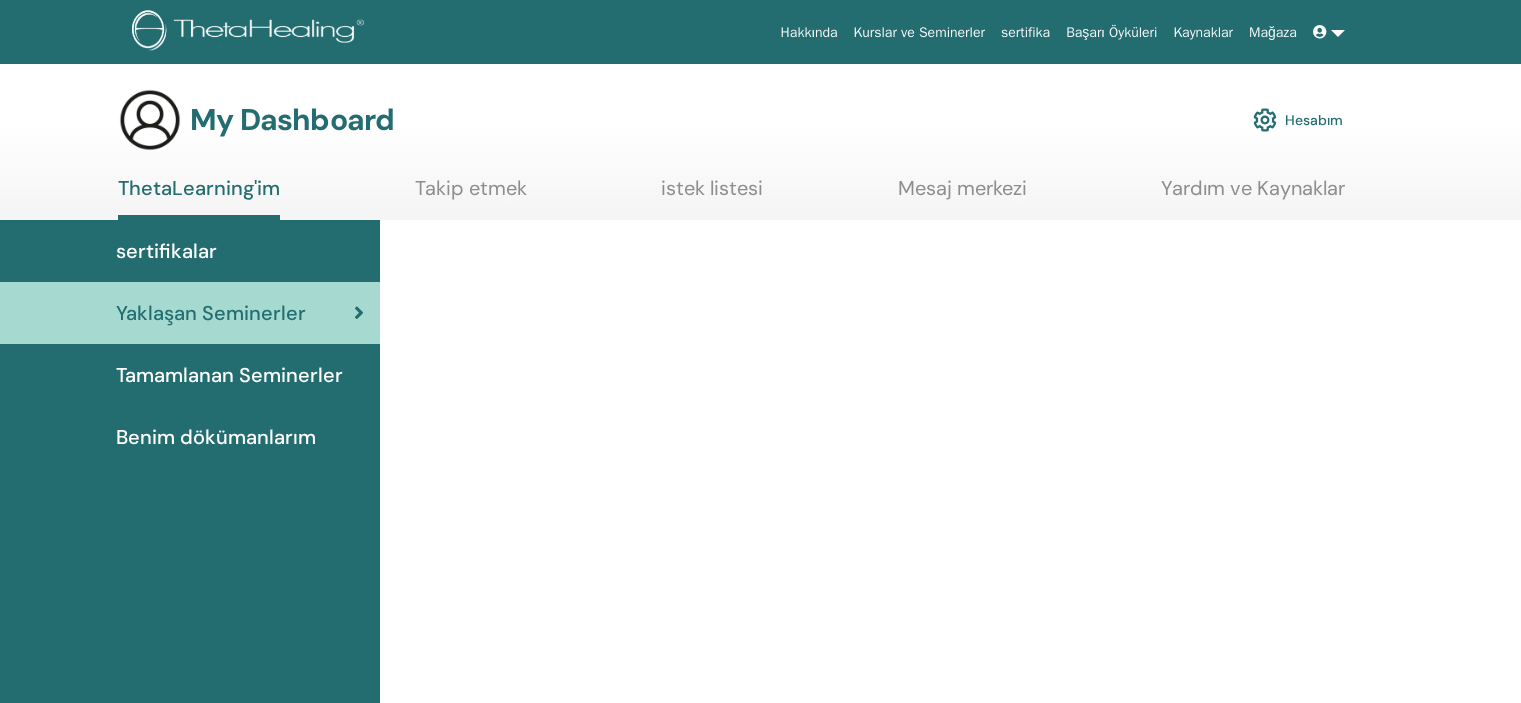 scroll, scrollTop: 0, scrollLeft: 0, axis: both 